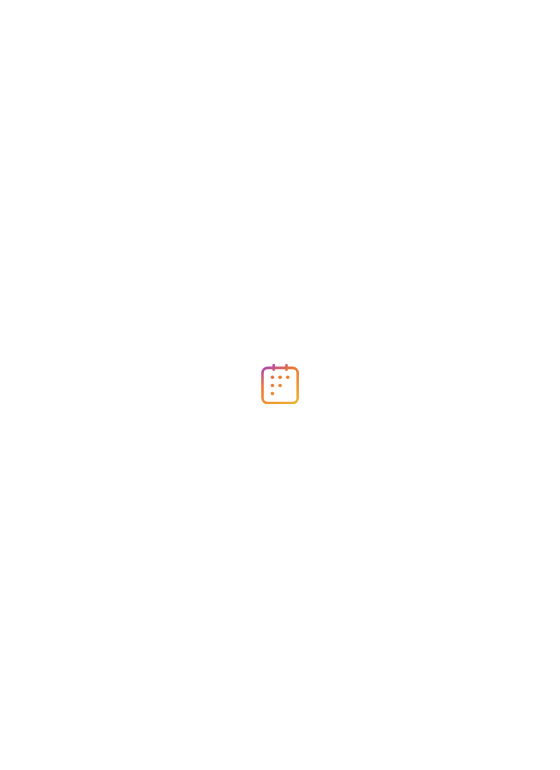 scroll, scrollTop: 0, scrollLeft: 0, axis: both 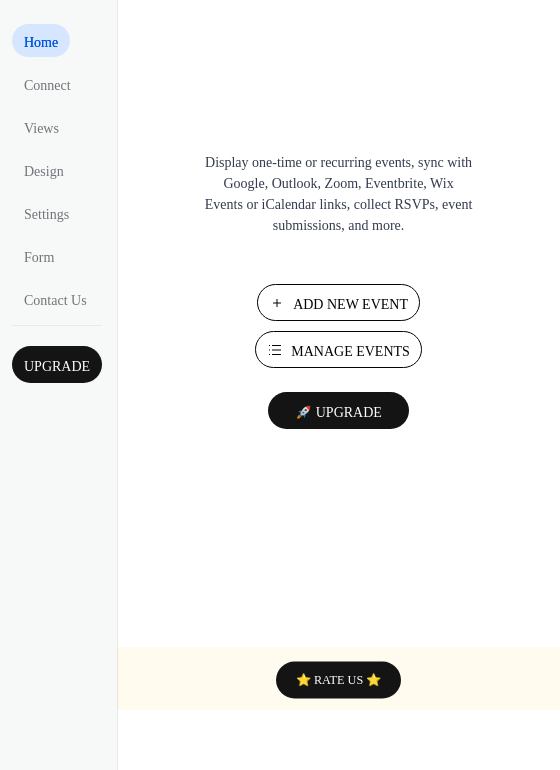 click on "Manage Events" at bounding box center [350, 351] 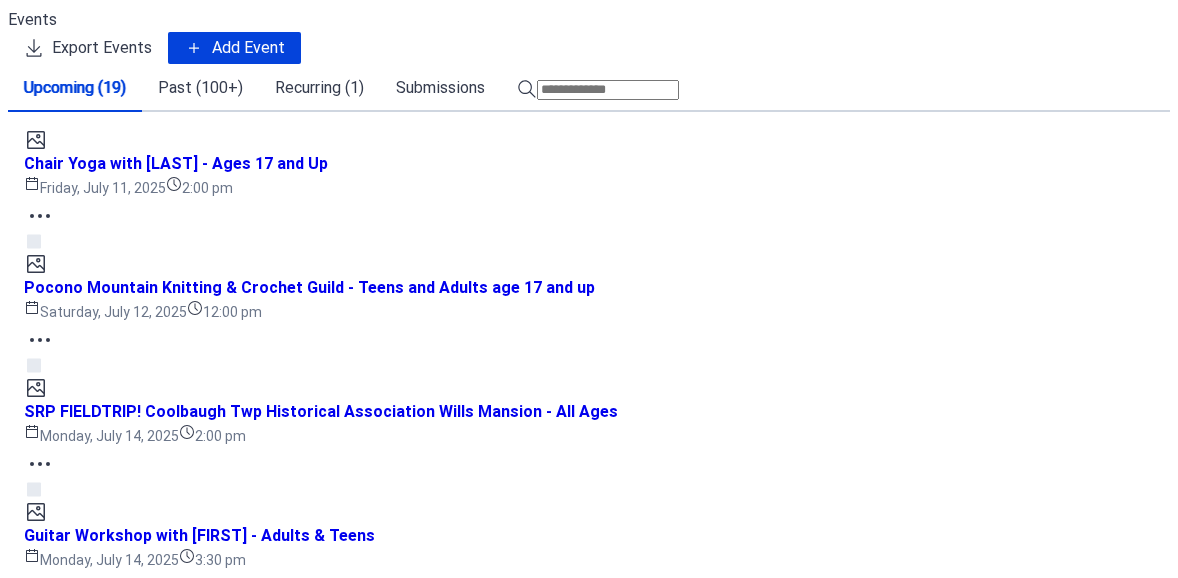 scroll, scrollTop: 0, scrollLeft: 0, axis: both 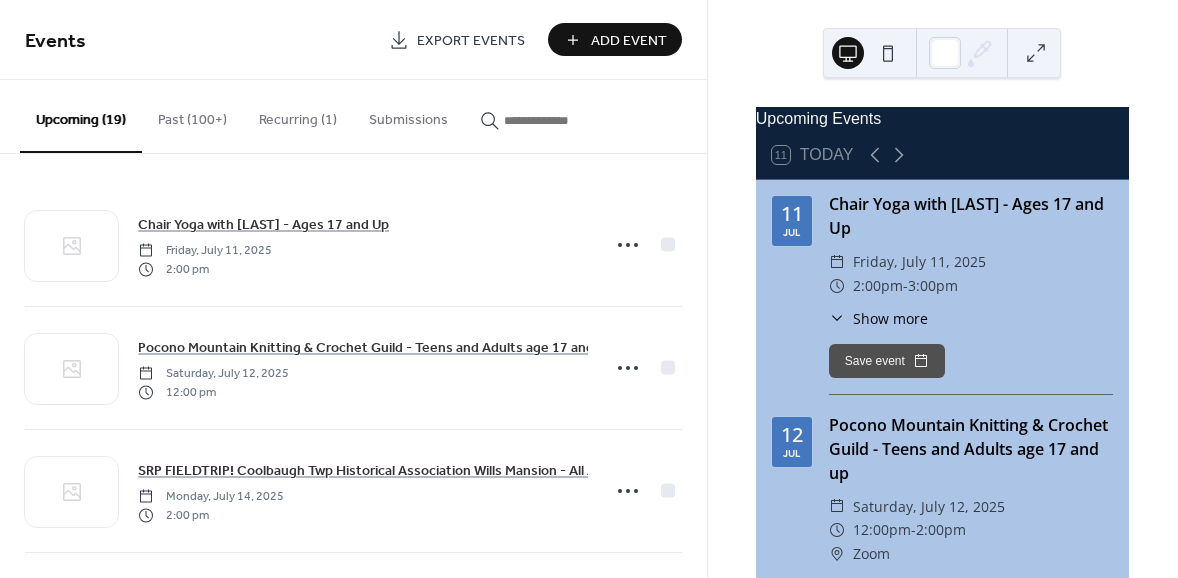 click on "Past  (100+)" at bounding box center (192, 115) 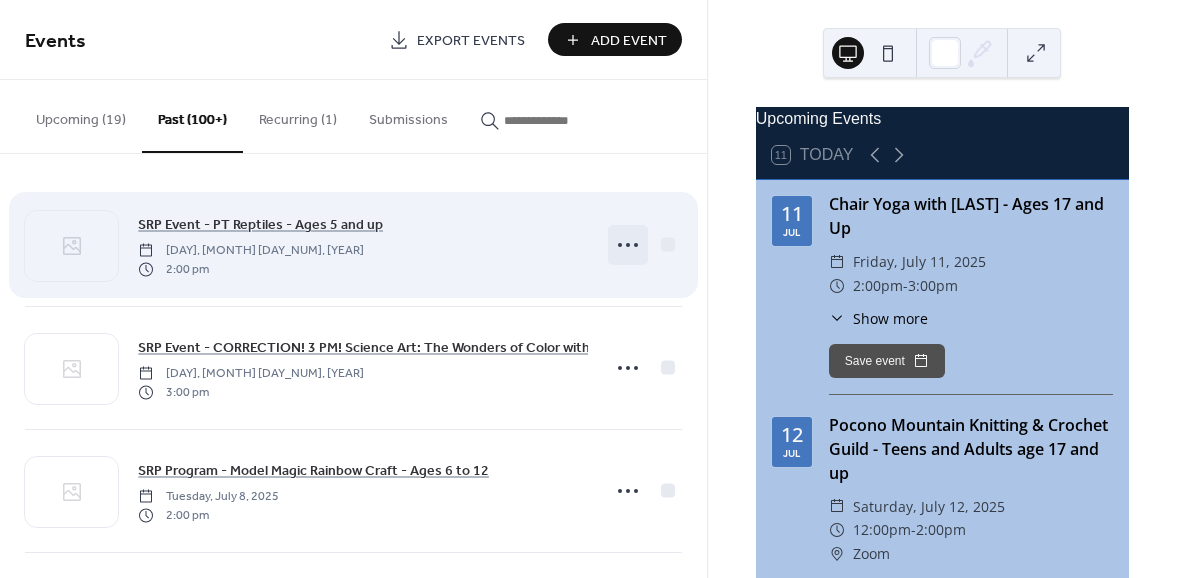 click 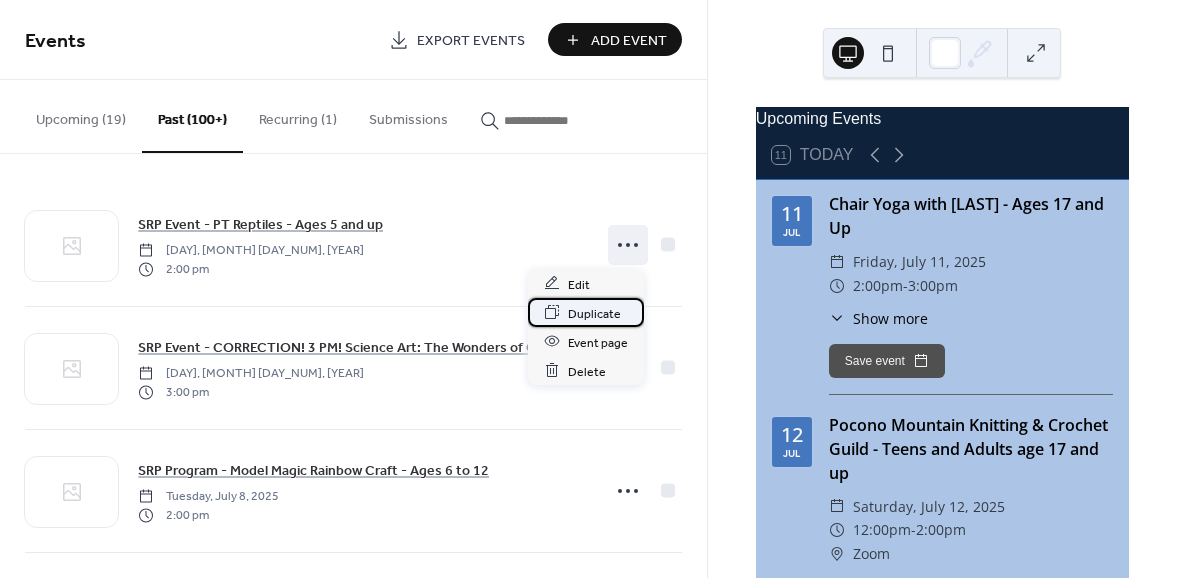click on "Duplicate" at bounding box center [594, 313] 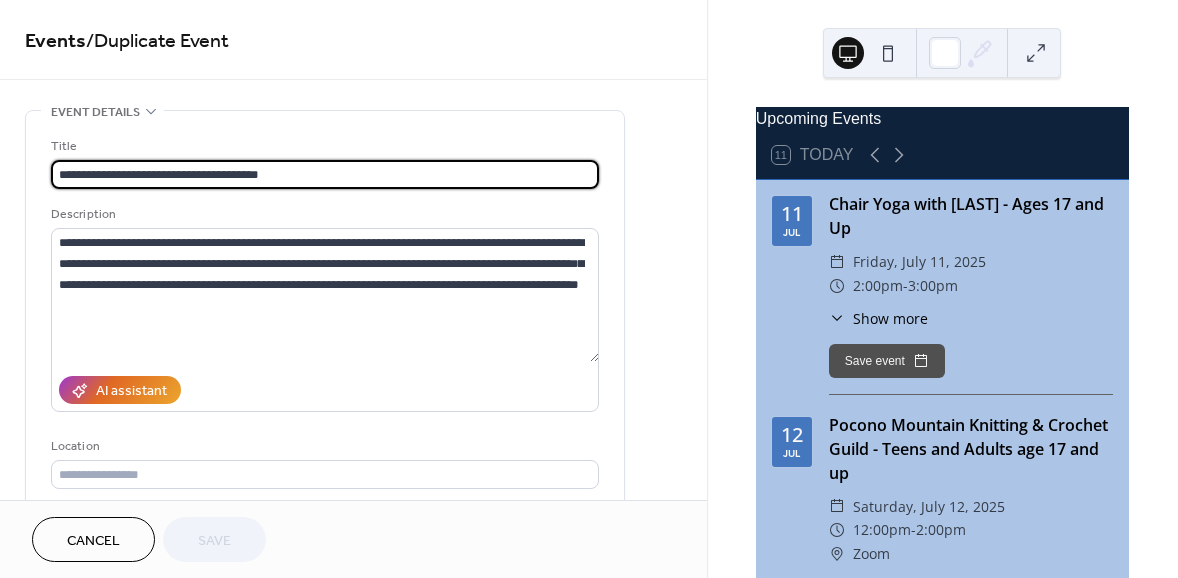 drag, startPoint x: 121, startPoint y: 170, endPoint x: 179, endPoint y: 170, distance: 58 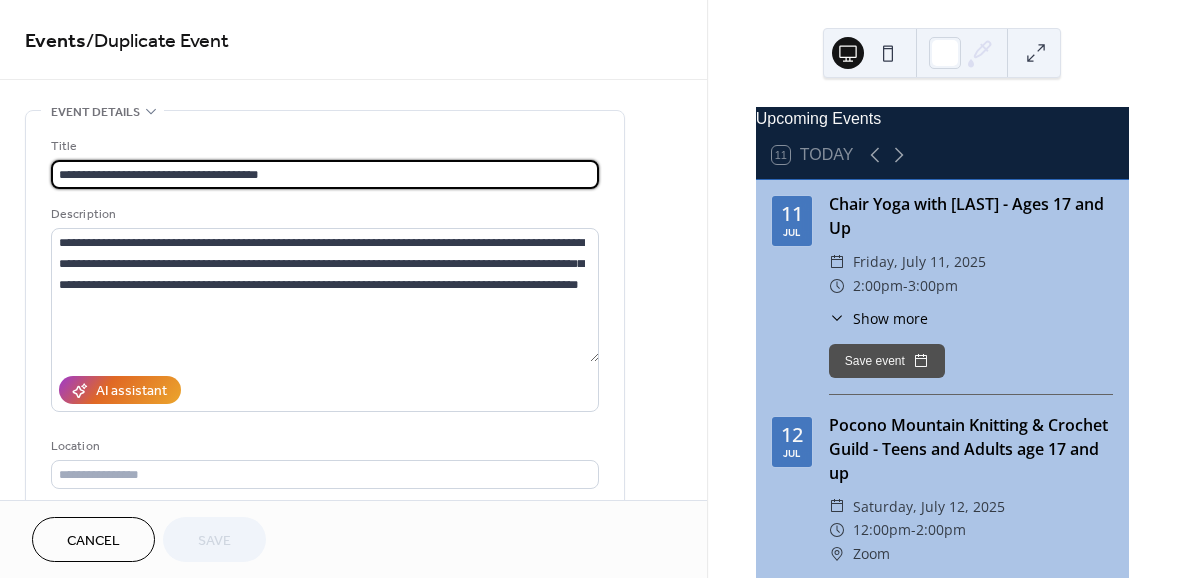 click on "**********" at bounding box center (325, 174) 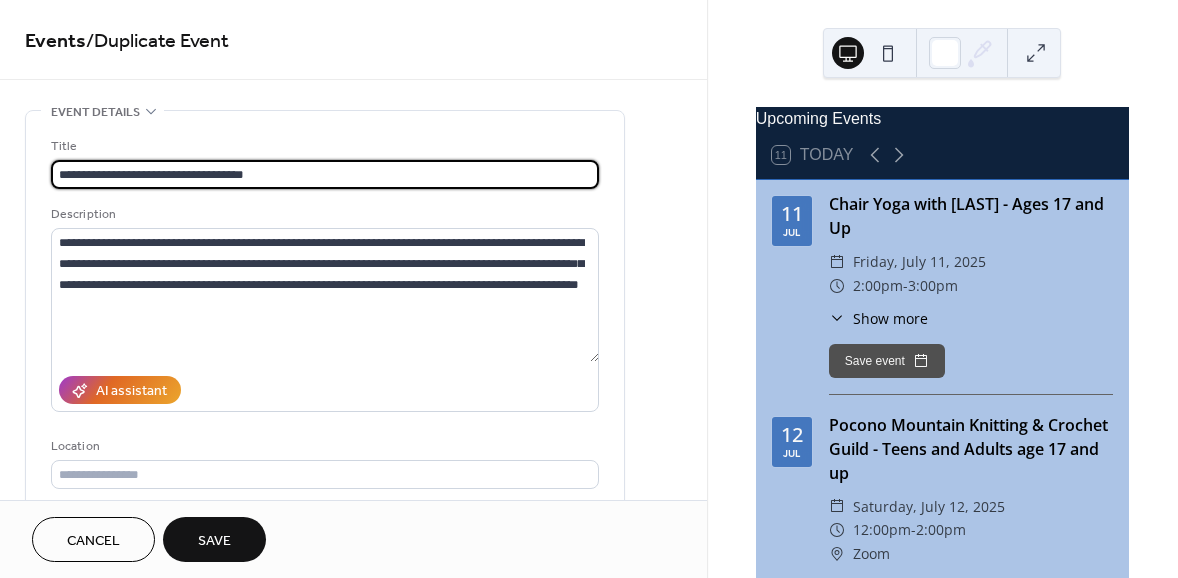 click on "**********" at bounding box center [325, 174] 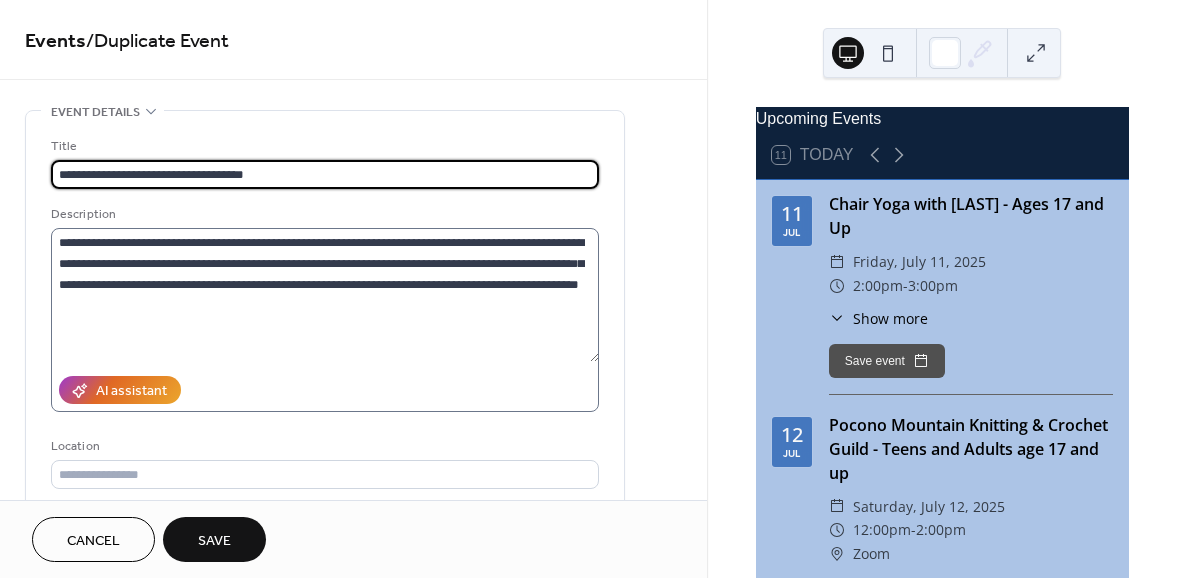 type on "**********" 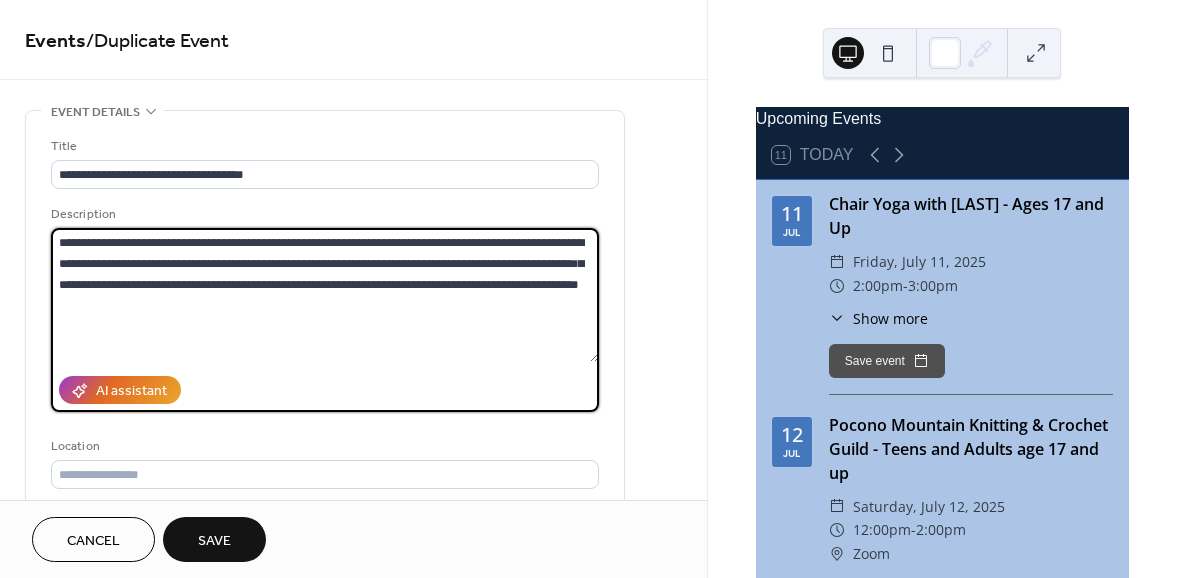 drag, startPoint x: 60, startPoint y: 249, endPoint x: 550, endPoint y: 266, distance: 490.2948 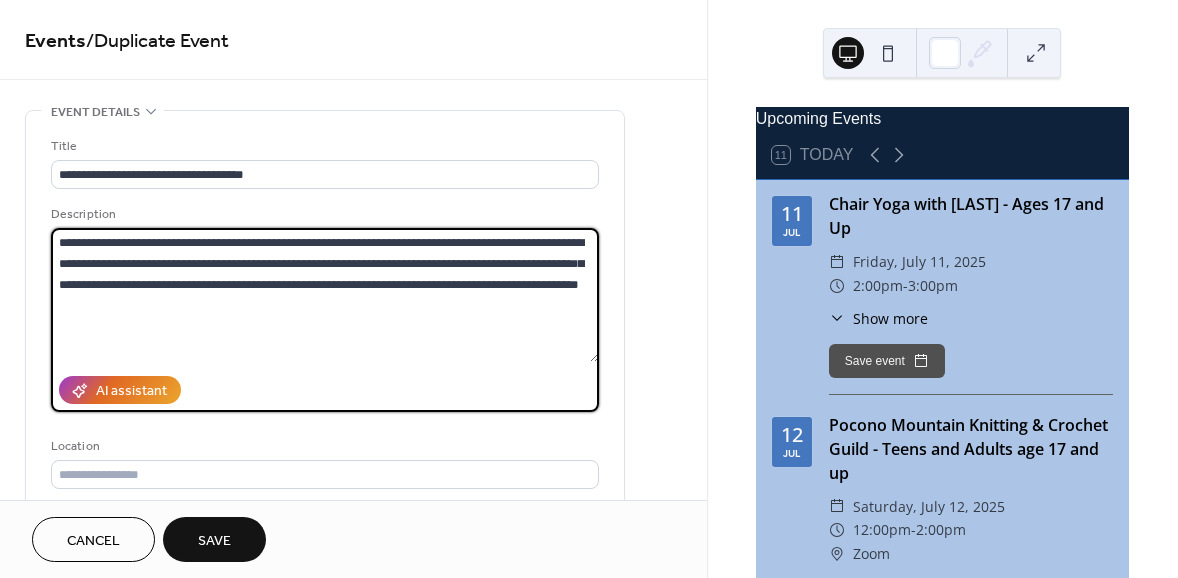 click on "**********" at bounding box center (325, 295) 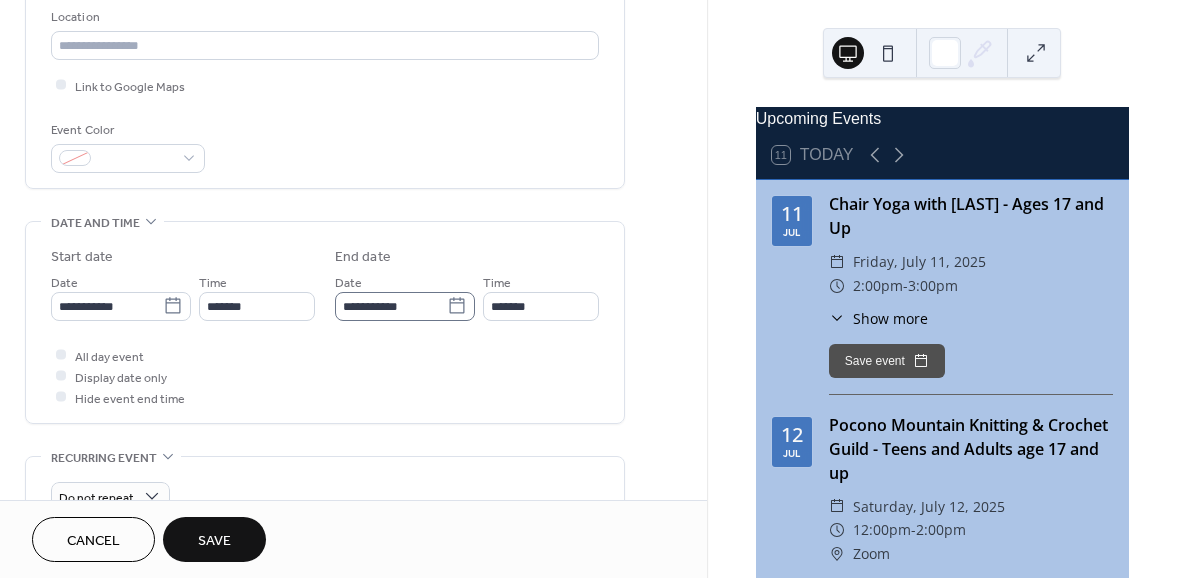 scroll, scrollTop: 454, scrollLeft: 0, axis: vertical 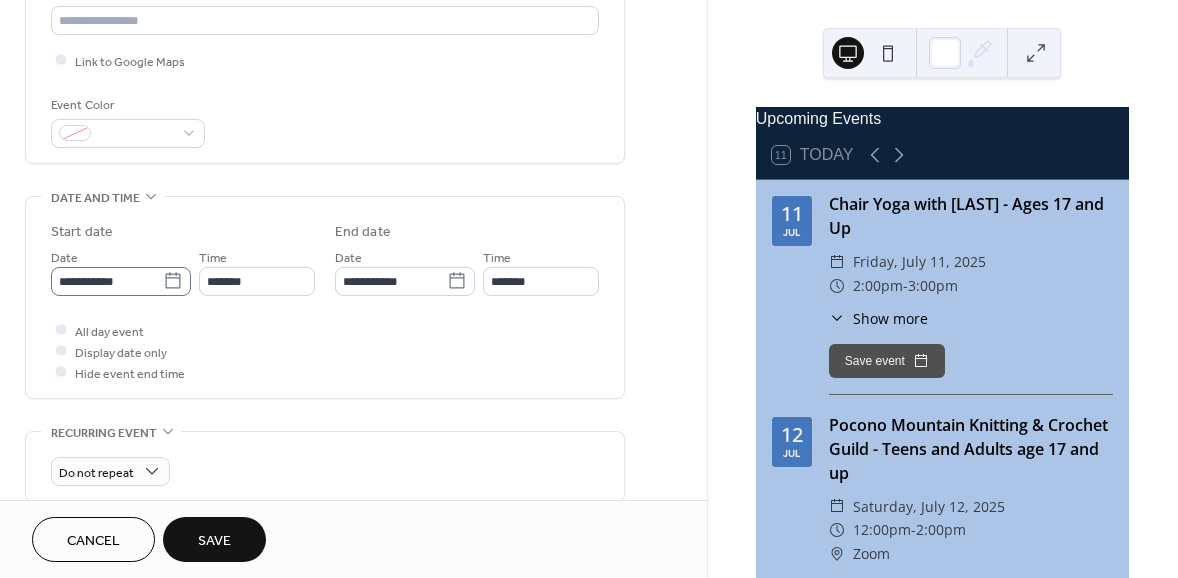 type on "**********" 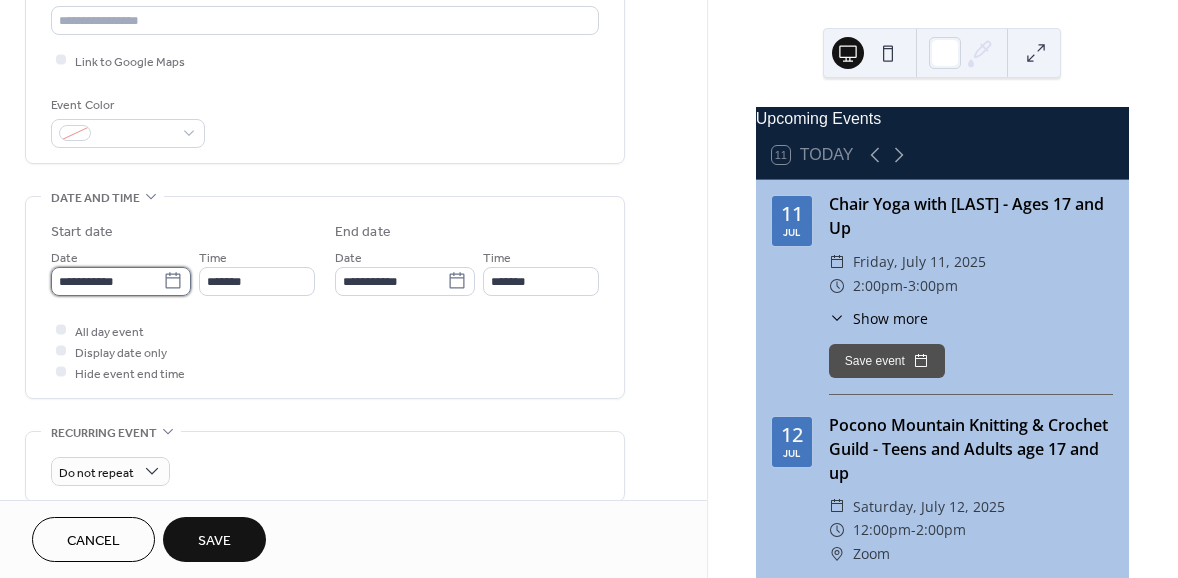 click on "**********" at bounding box center [107, 281] 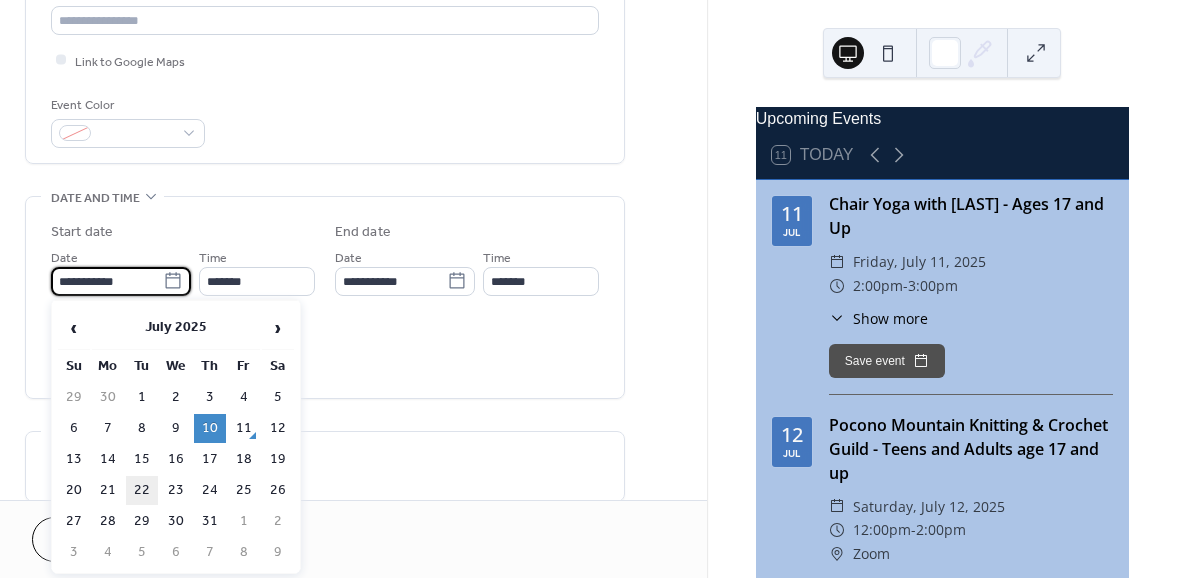 click on "22" at bounding box center (142, 490) 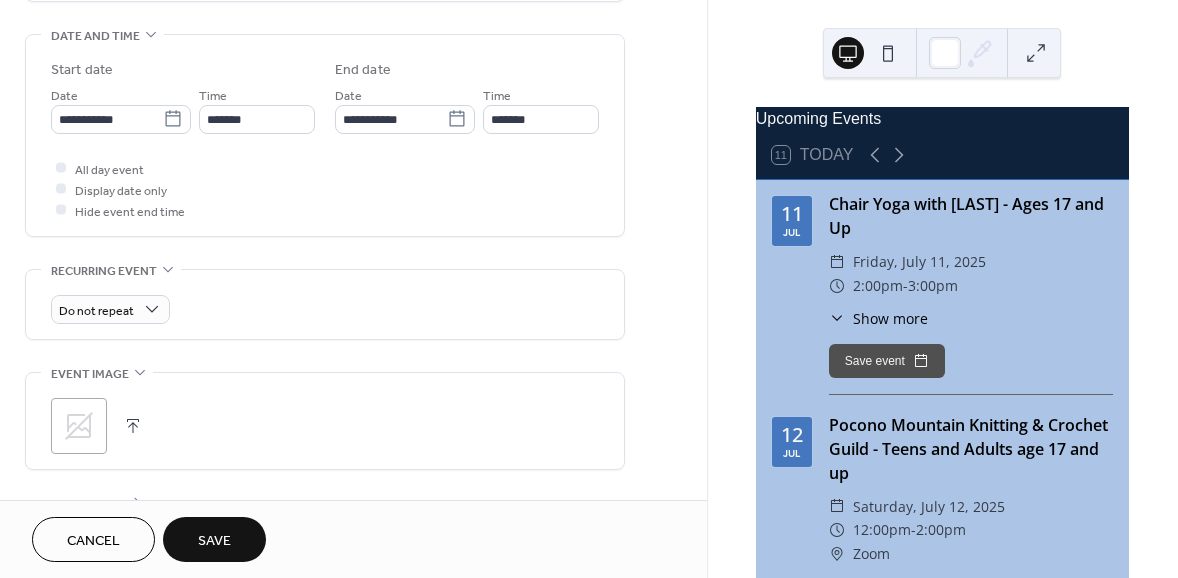scroll, scrollTop: 636, scrollLeft: 0, axis: vertical 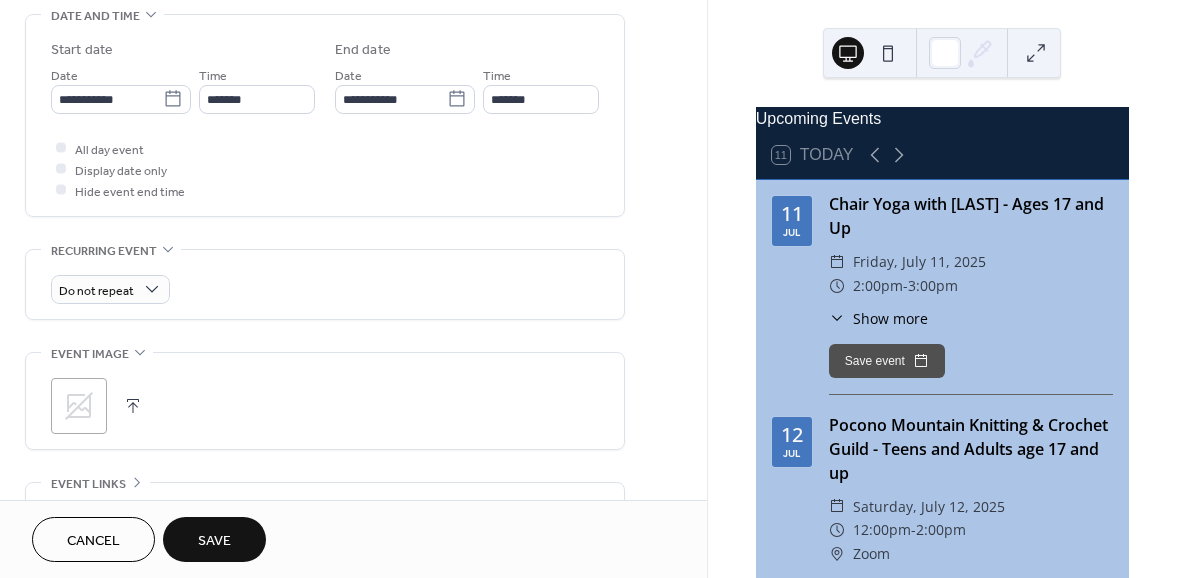 click on "Save" at bounding box center (214, 539) 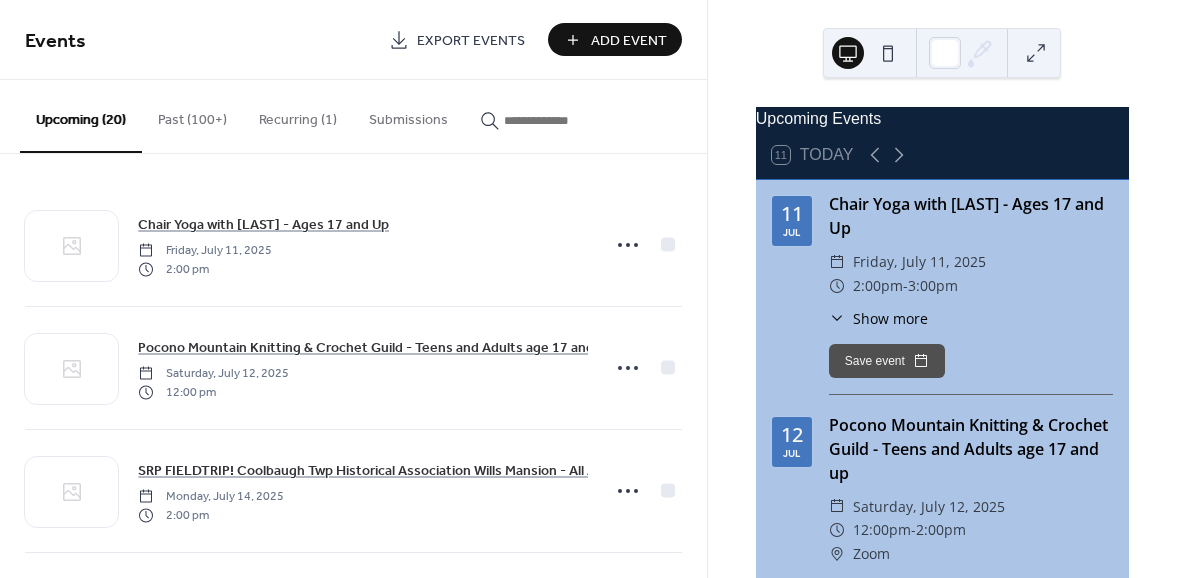 click on "Past  (100+)" at bounding box center [192, 115] 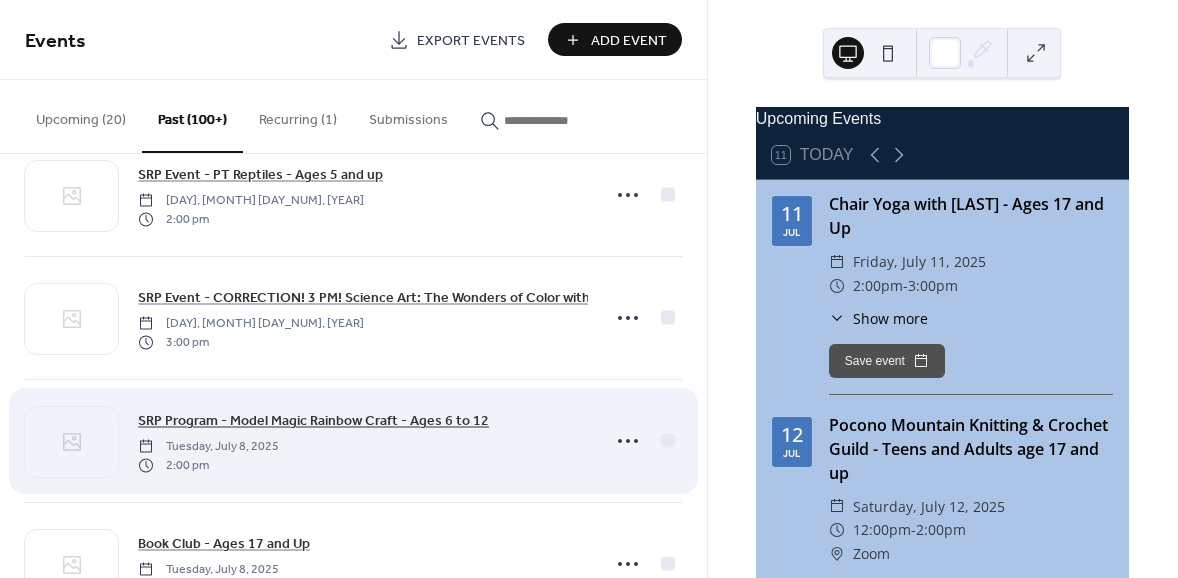scroll, scrollTop: 0, scrollLeft: 0, axis: both 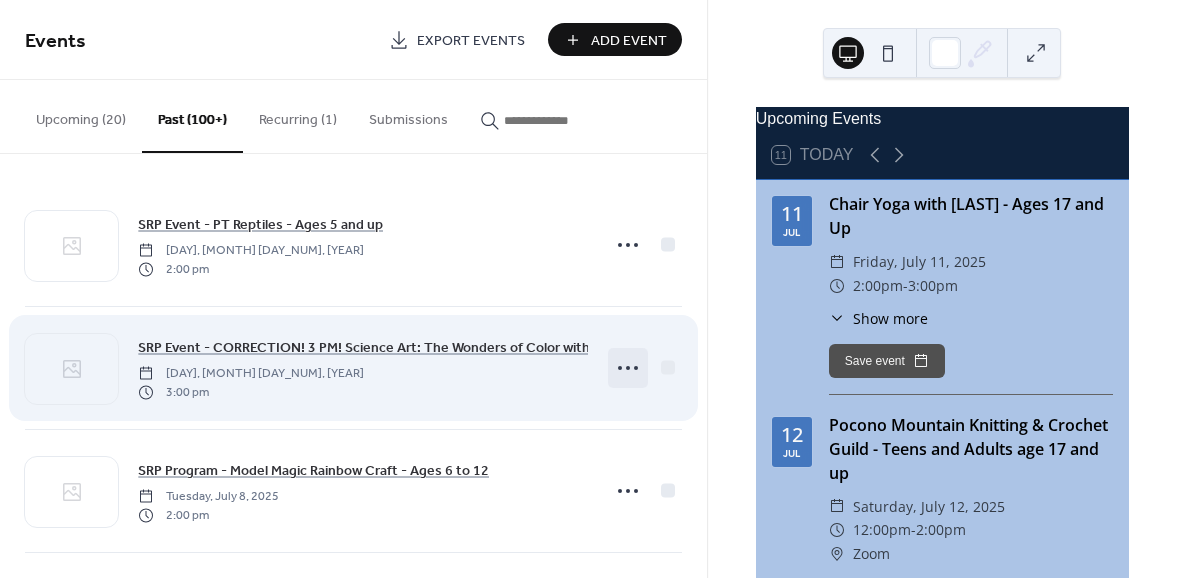 click 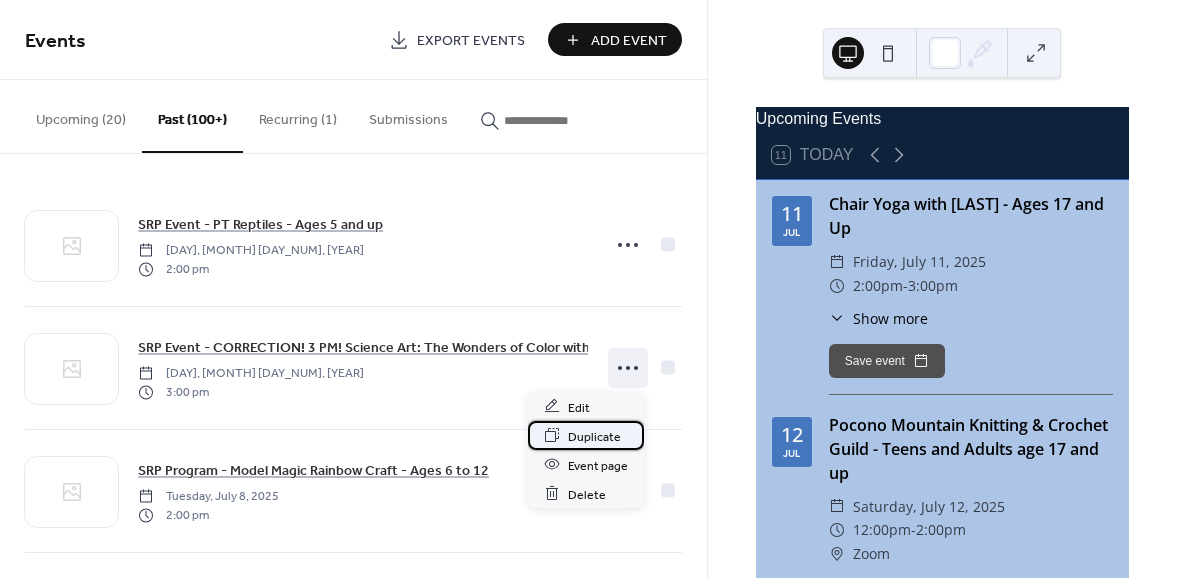 click on "Duplicate" at bounding box center (594, 436) 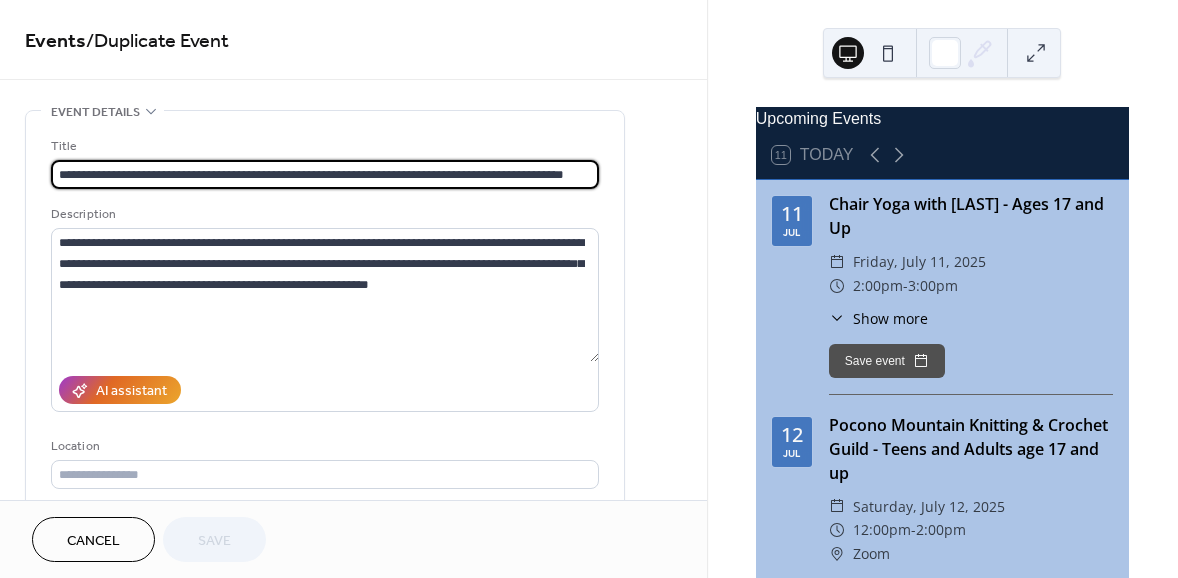 scroll, scrollTop: 0, scrollLeft: 14, axis: horizontal 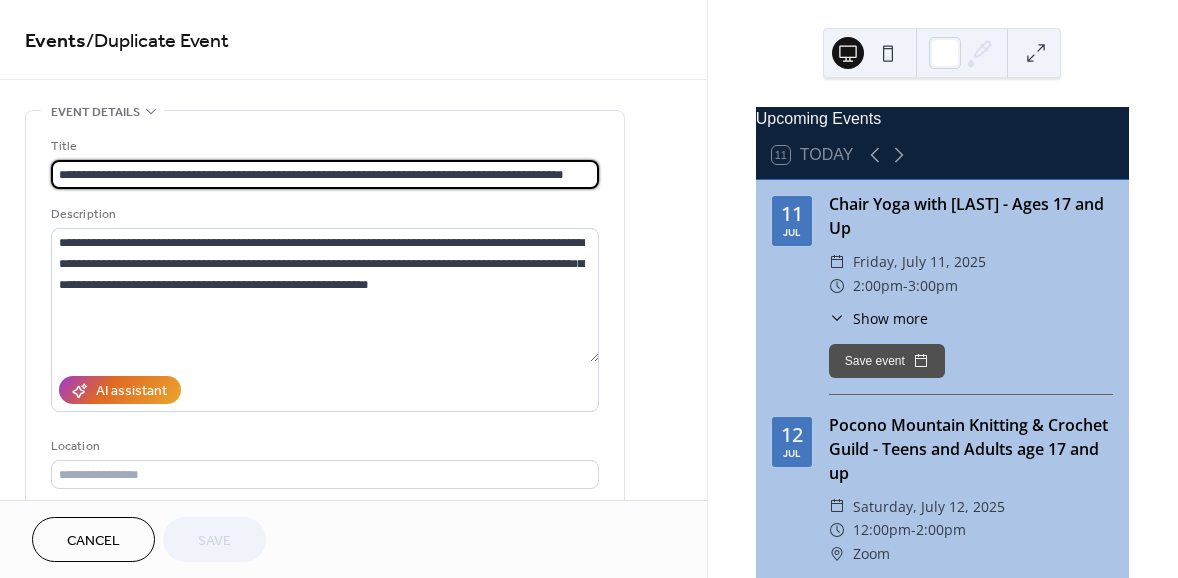 click on "**********" at bounding box center (325, 174) 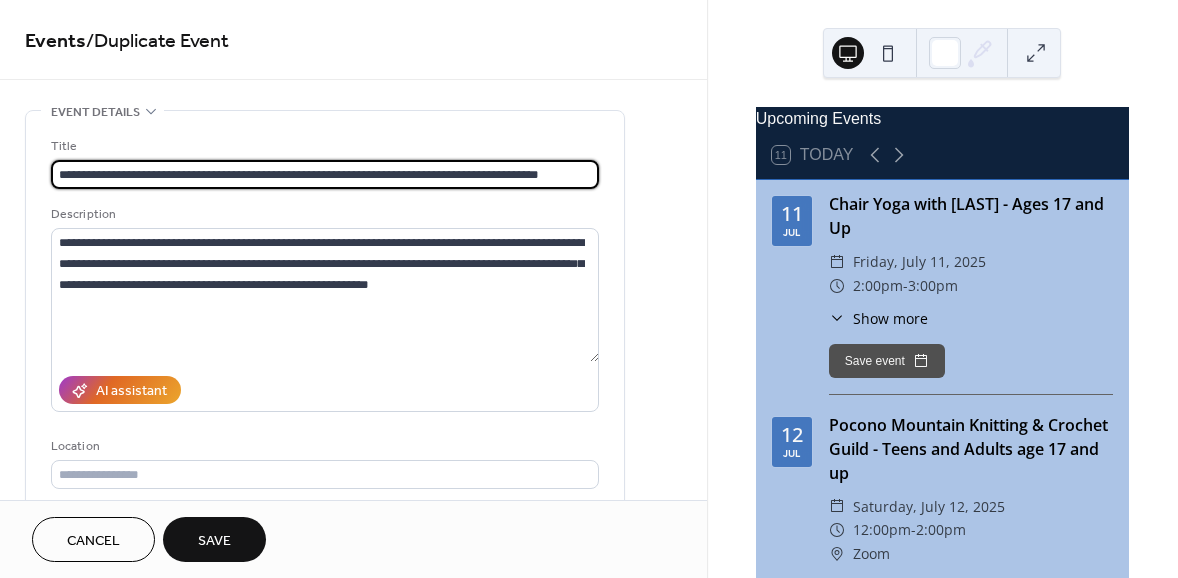 scroll, scrollTop: 0, scrollLeft: 0, axis: both 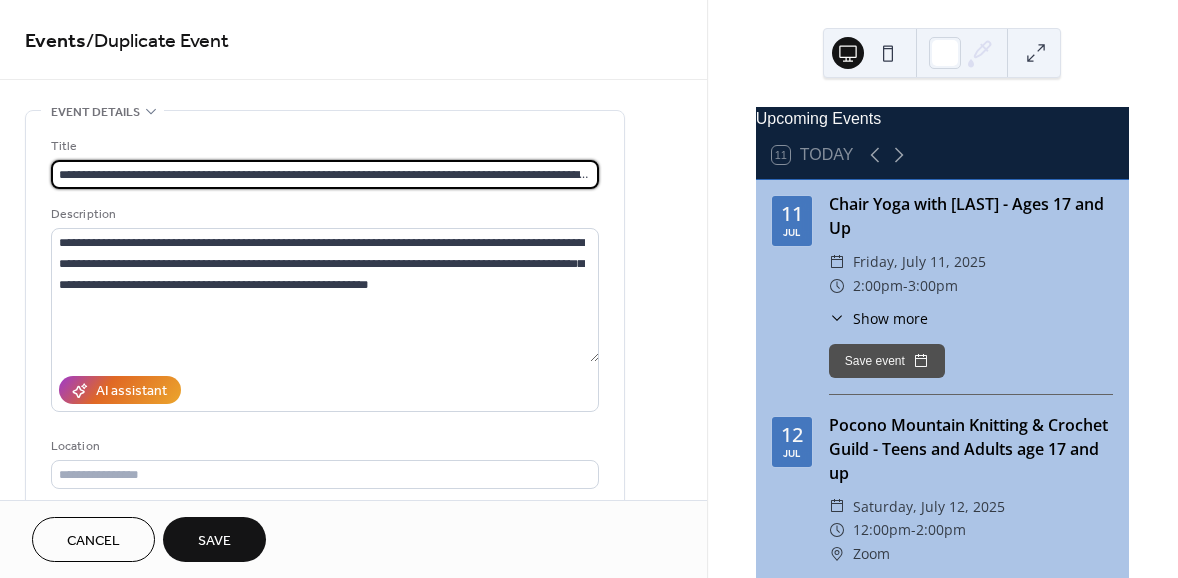 click on "**********" at bounding box center (325, 174) 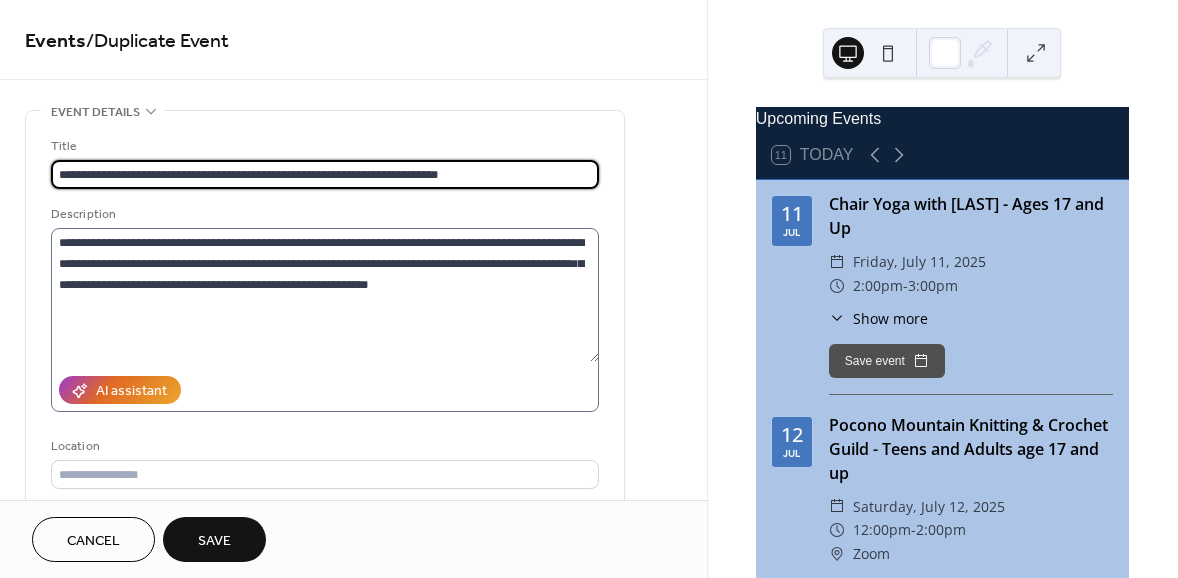 type on "**********" 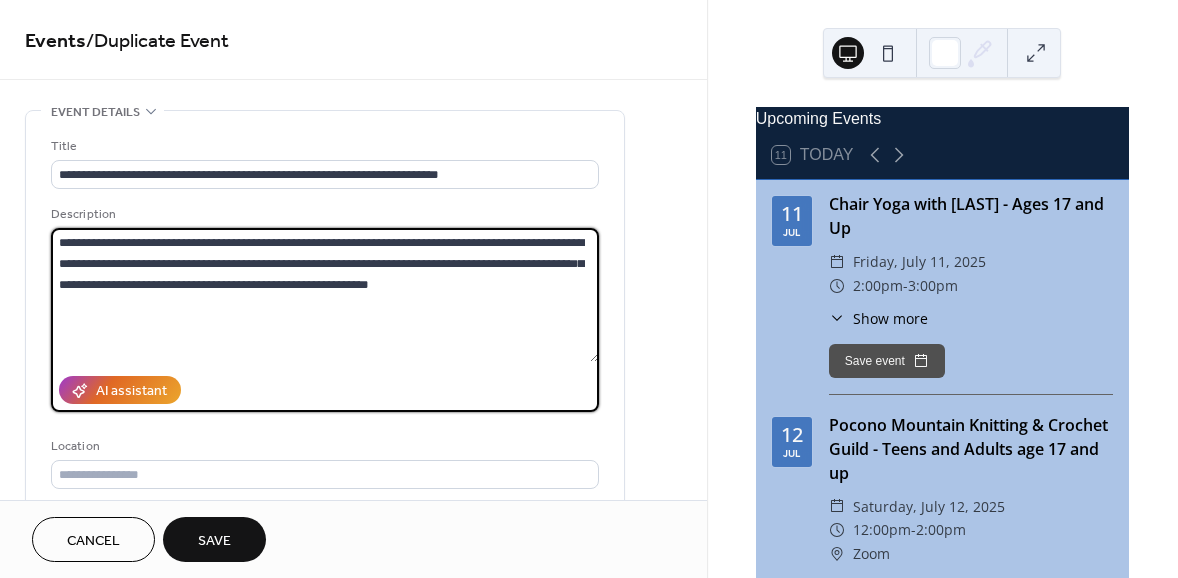 drag, startPoint x: 56, startPoint y: 245, endPoint x: 452, endPoint y: 260, distance: 396.284 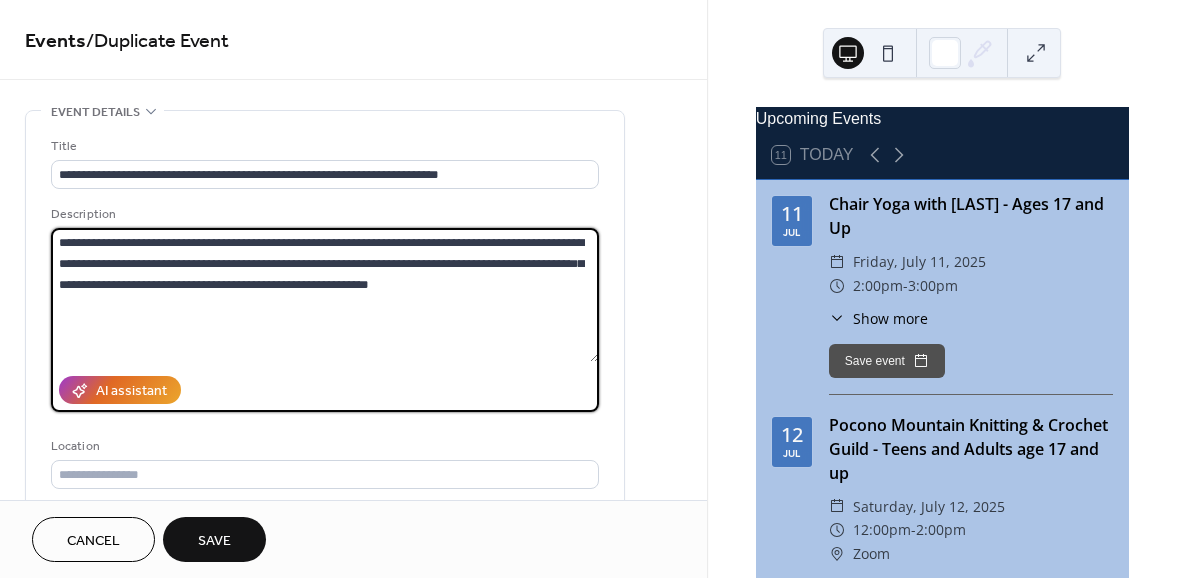 click on "**********" at bounding box center [325, 295] 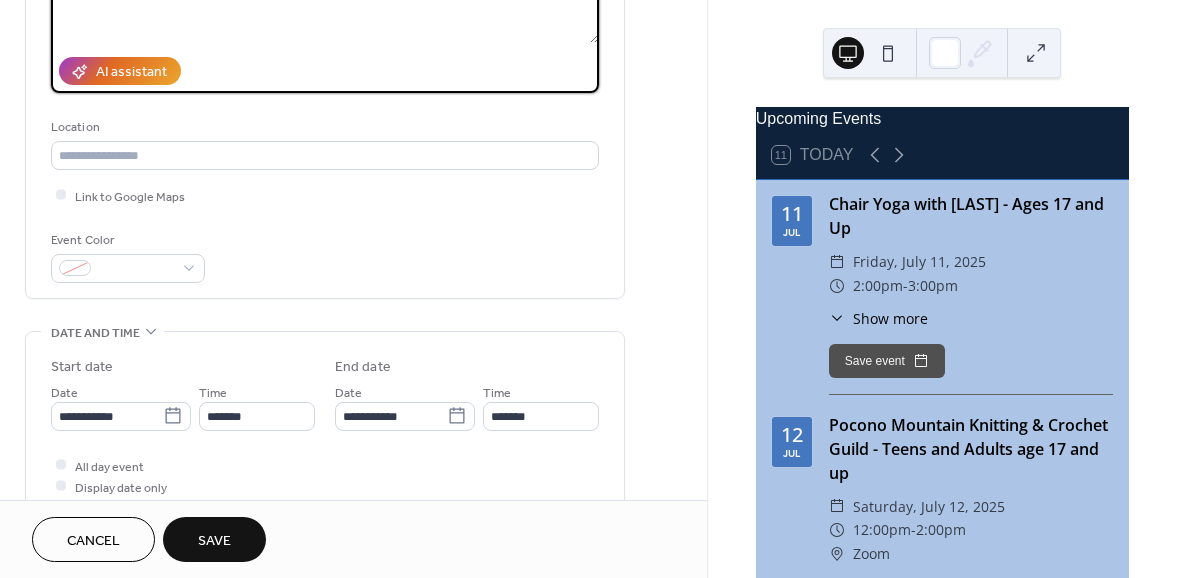 scroll, scrollTop: 545, scrollLeft: 0, axis: vertical 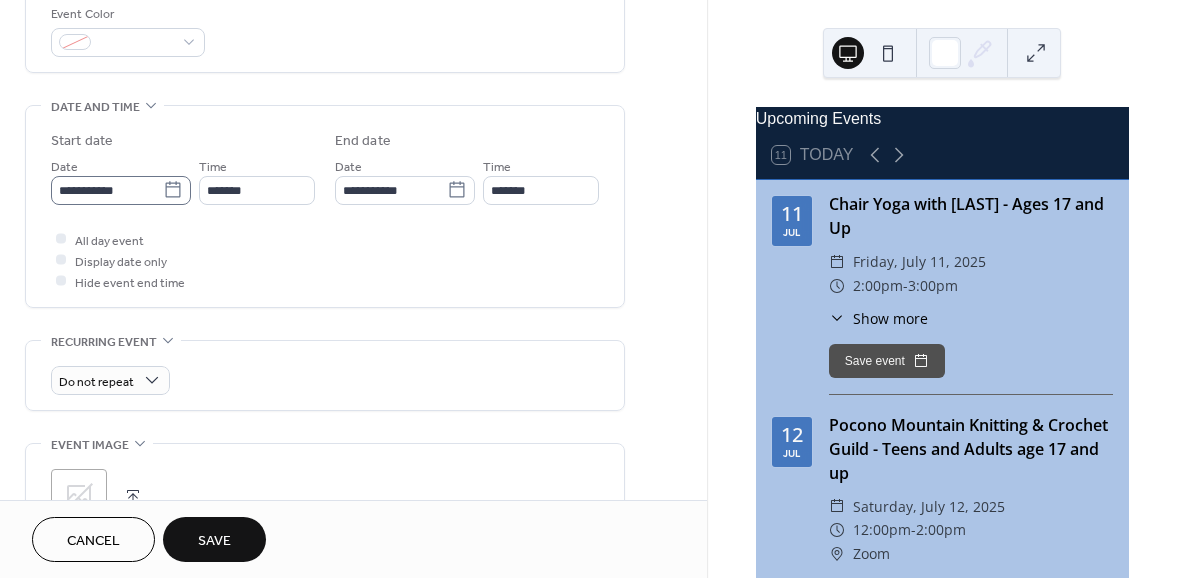 type on "**********" 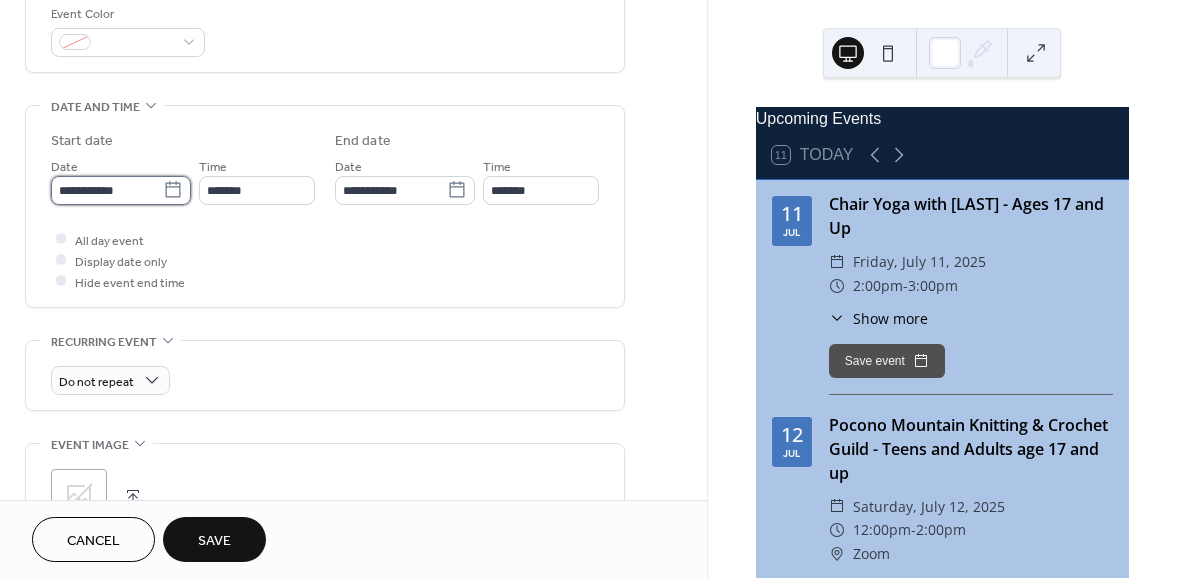 click on "**********" at bounding box center (107, 190) 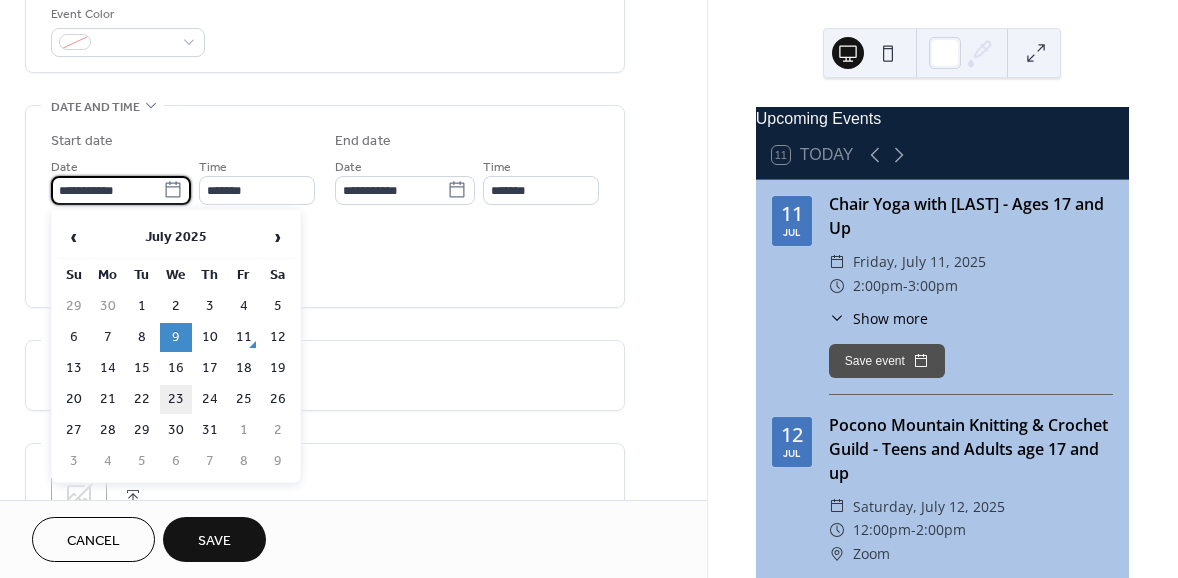 click on "23" at bounding box center (176, 399) 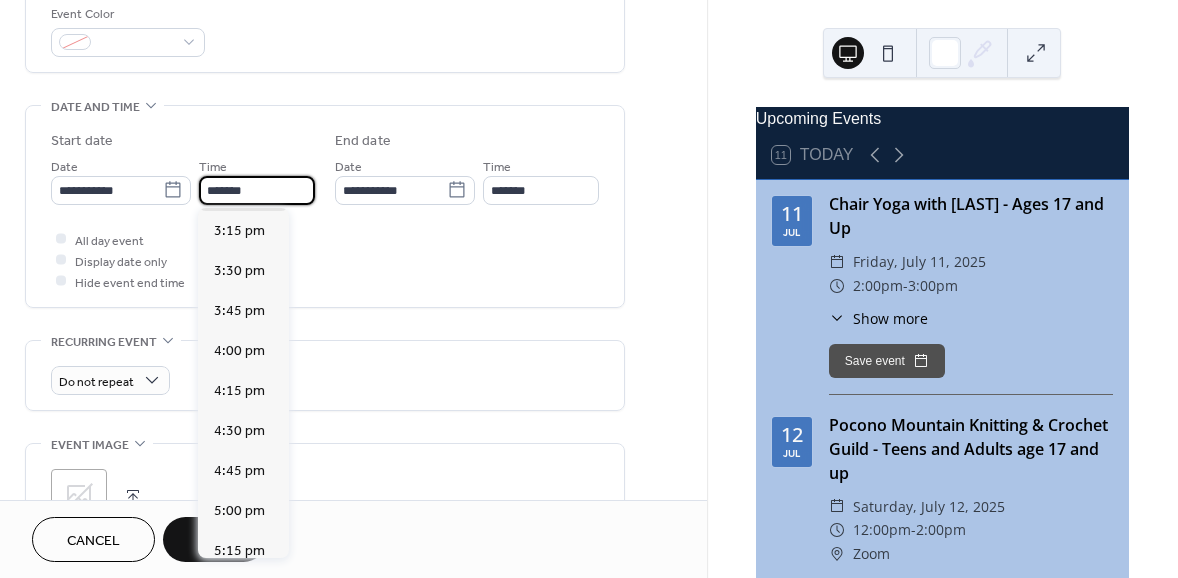 drag, startPoint x: 254, startPoint y: 194, endPoint x: 218, endPoint y: 186, distance: 36.878178 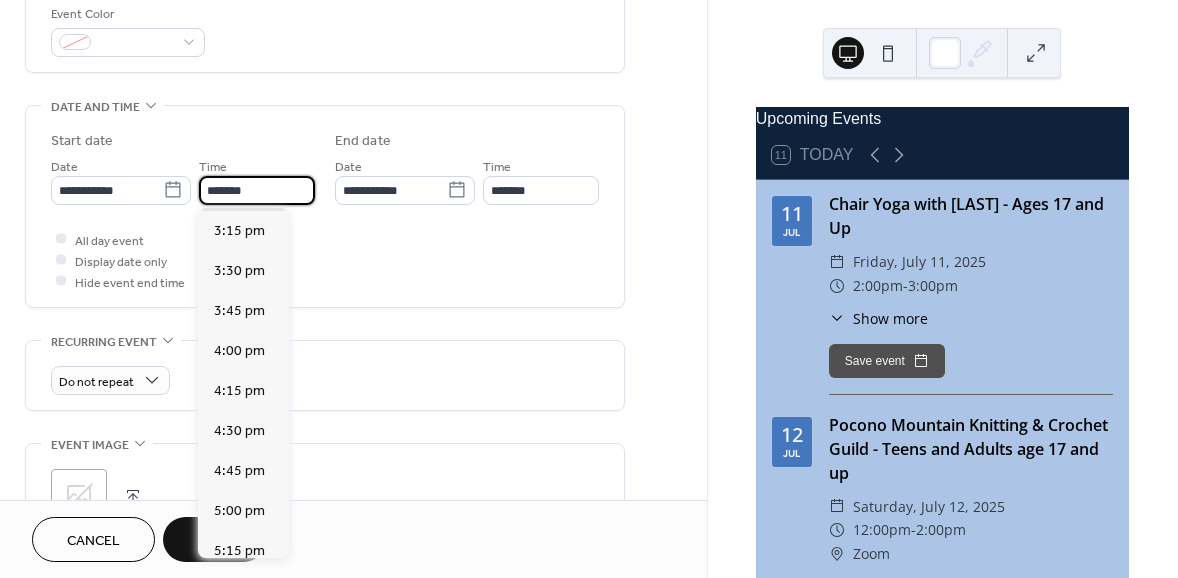 click on "*******" at bounding box center [257, 190] 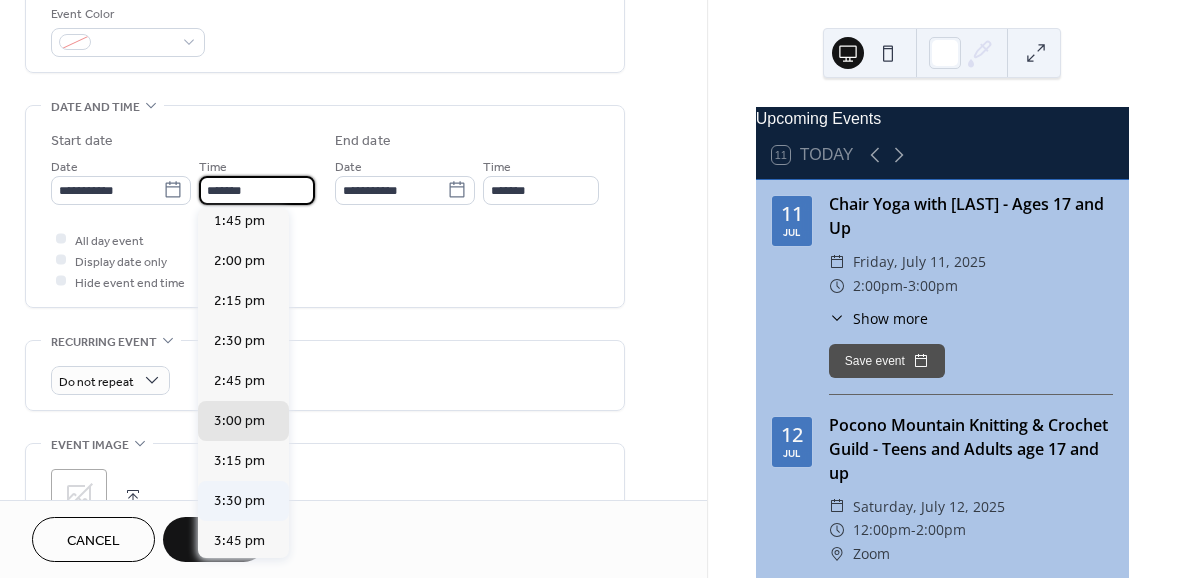 scroll, scrollTop: 2164, scrollLeft: 0, axis: vertical 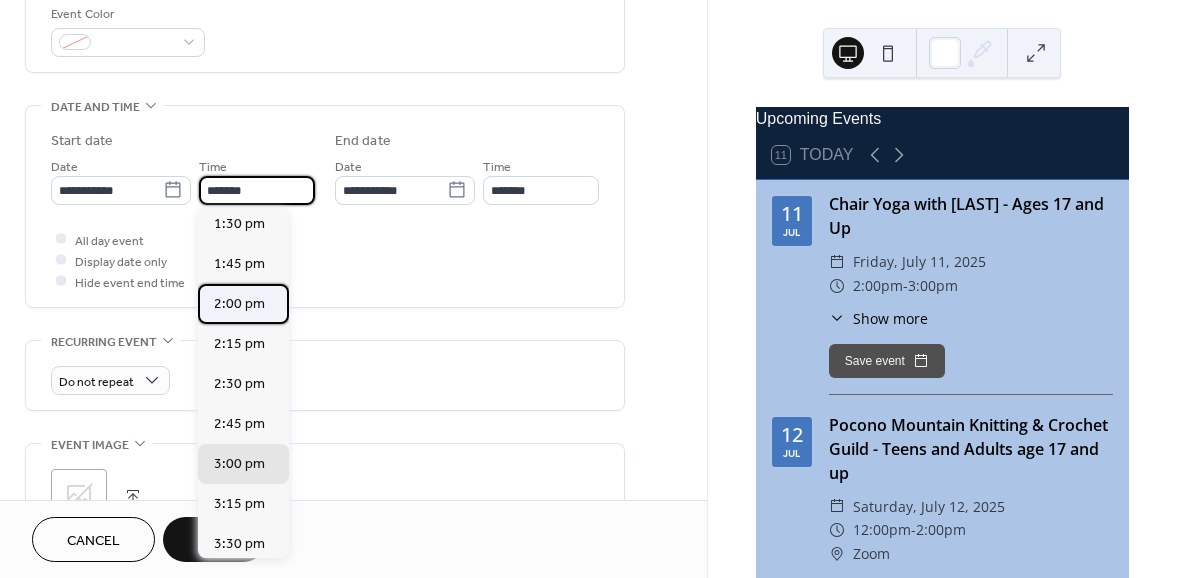 click on "2:00 pm" at bounding box center (239, 304) 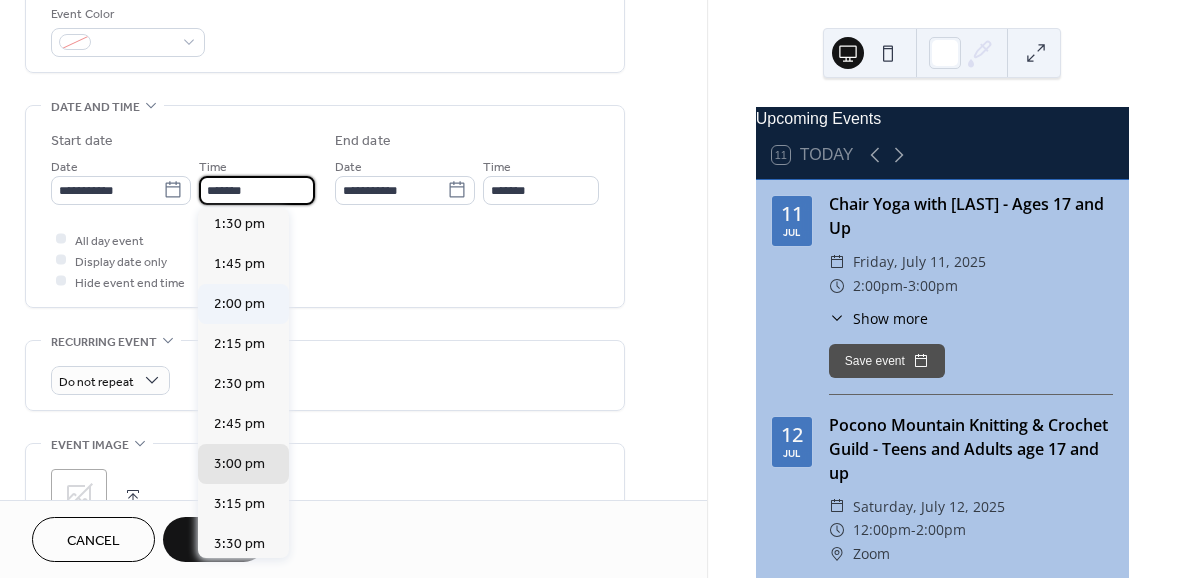 type on "*******" 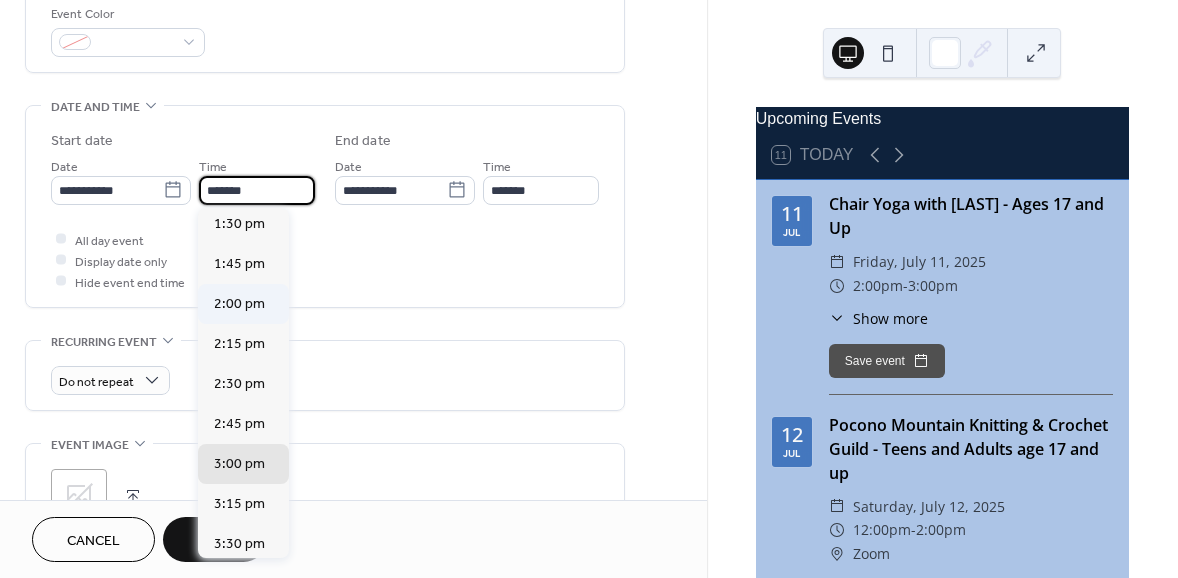 type on "*******" 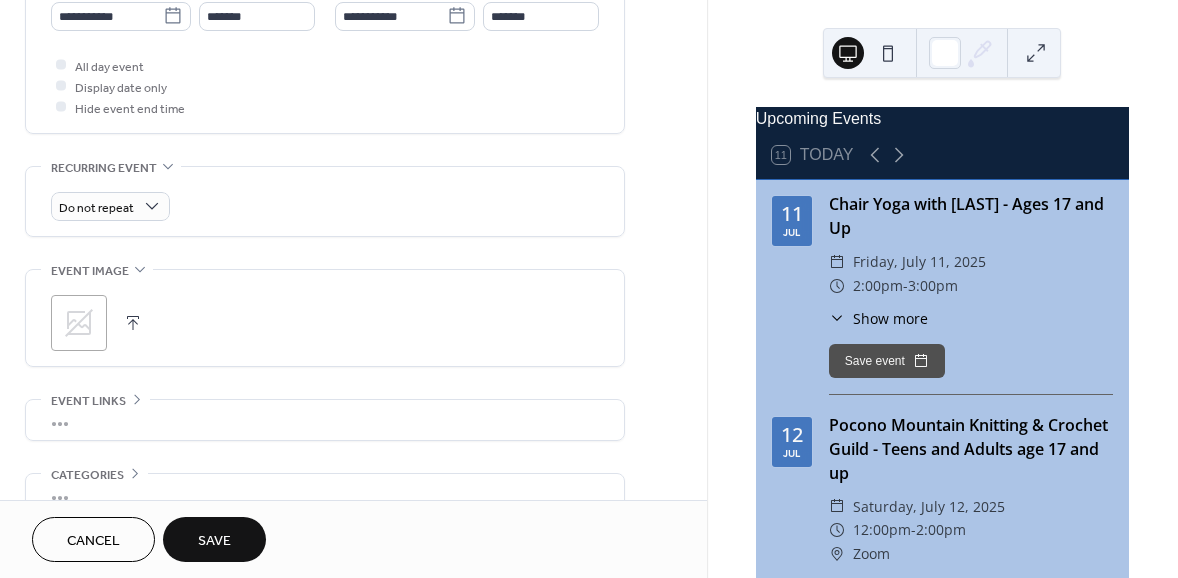 scroll, scrollTop: 727, scrollLeft: 0, axis: vertical 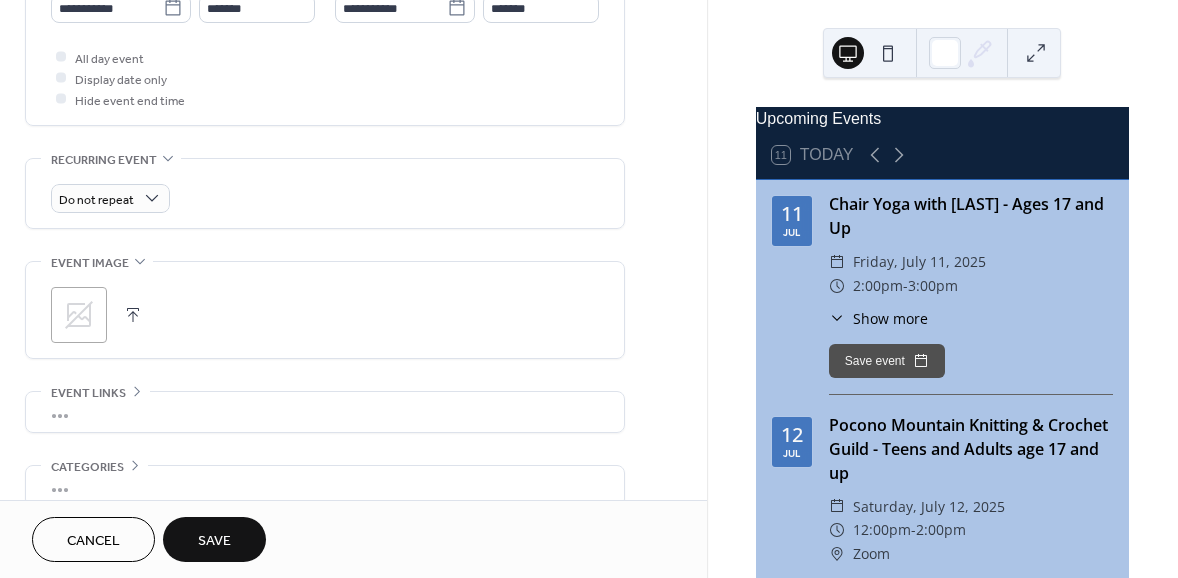 click on "Save" at bounding box center (214, 541) 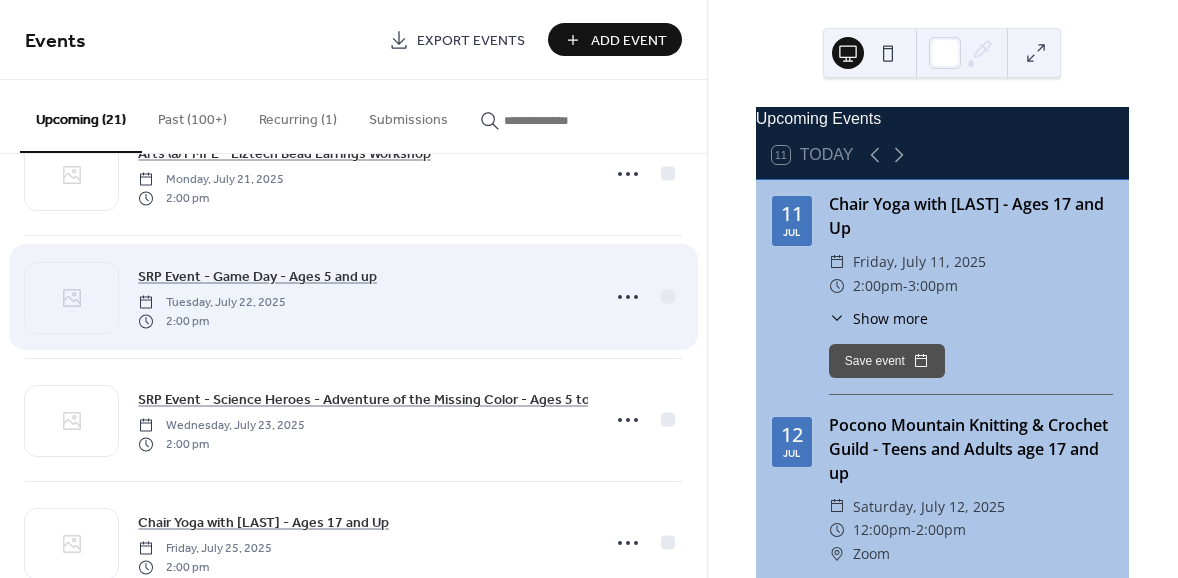 scroll, scrollTop: 1181, scrollLeft: 0, axis: vertical 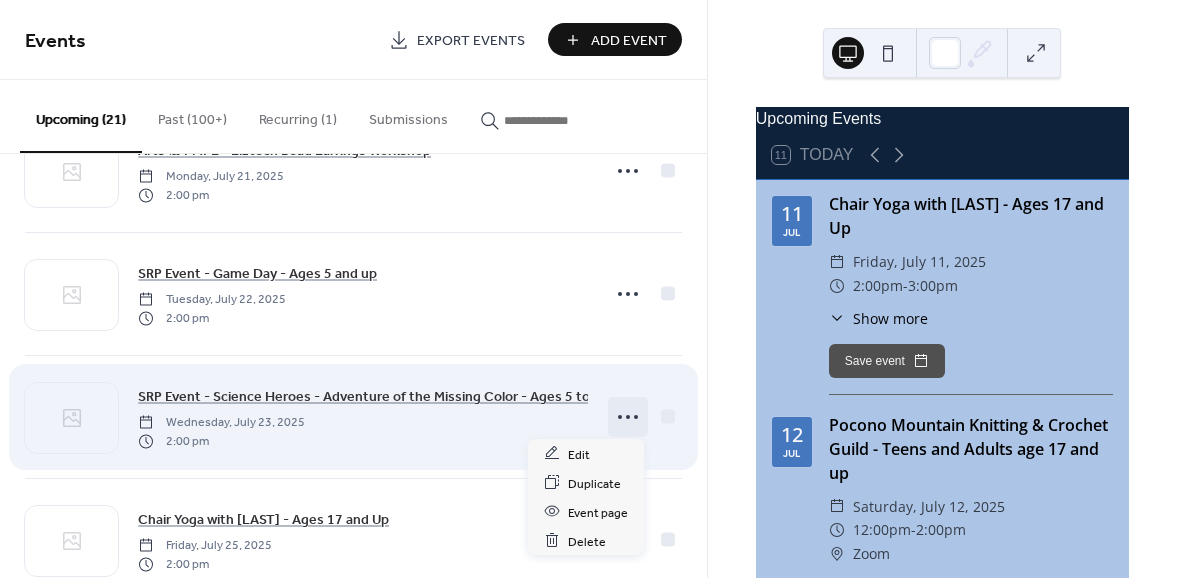 click 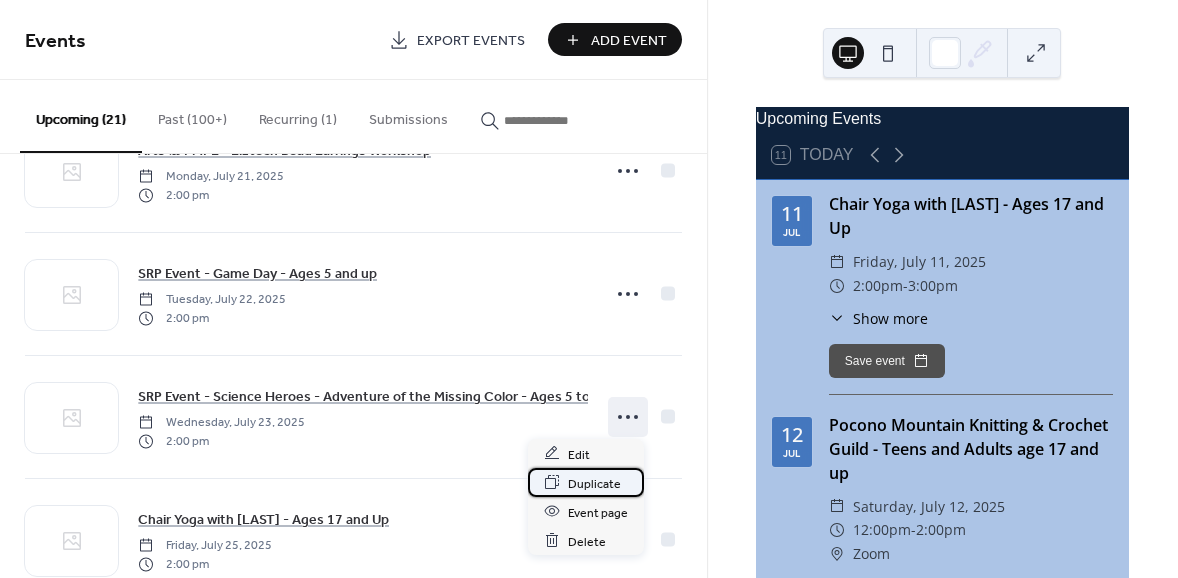 click on "Duplicate" at bounding box center [594, 483] 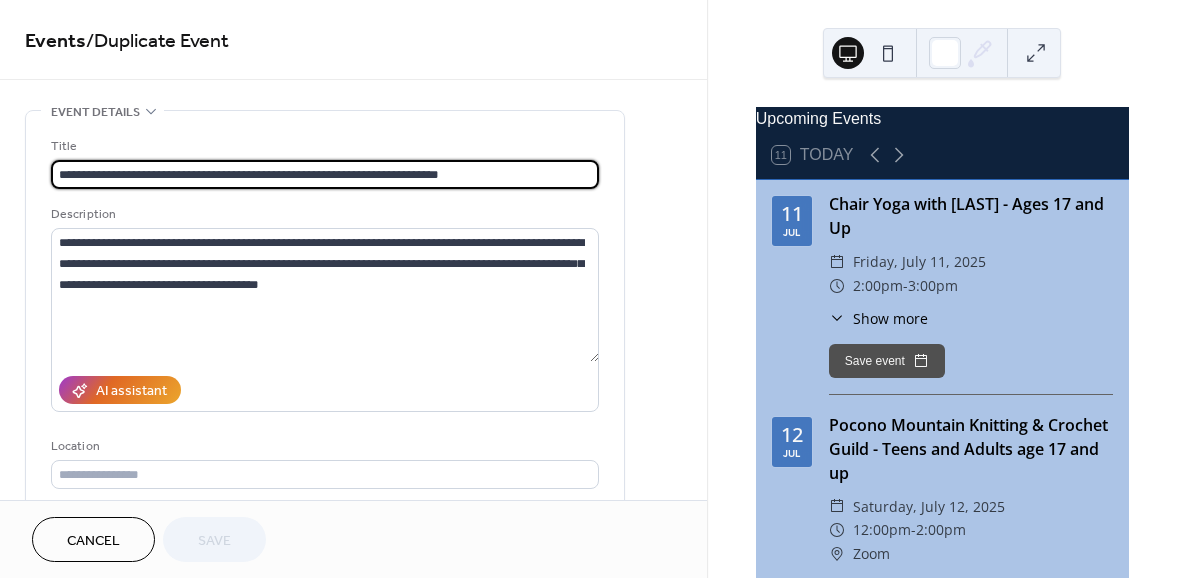 drag, startPoint x: 375, startPoint y: 176, endPoint x: 124, endPoint y: 177, distance: 251.002 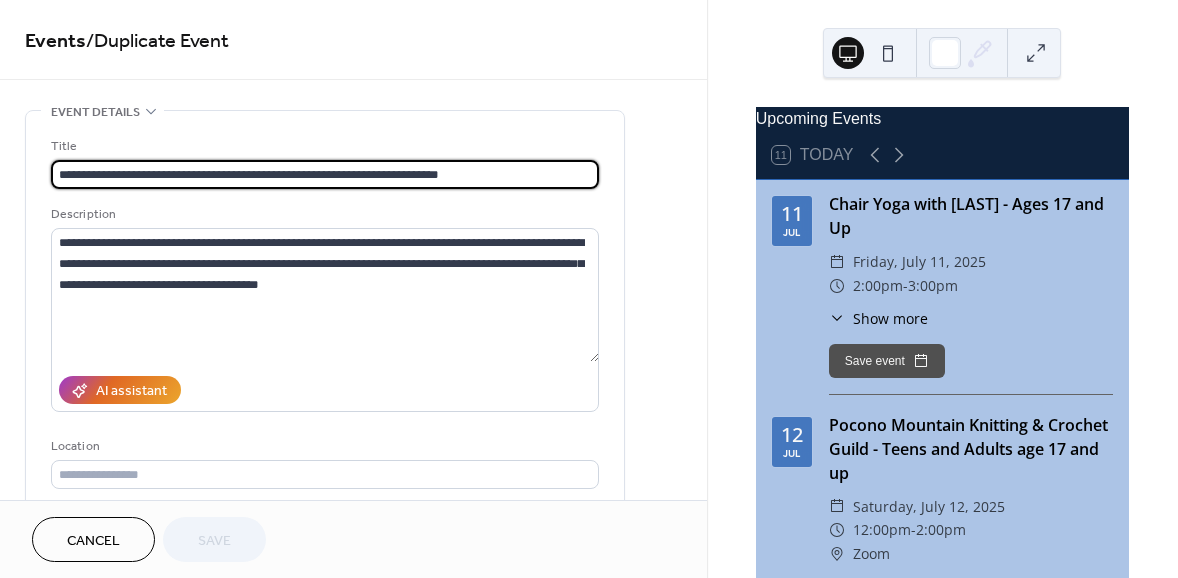 click on "**********" at bounding box center (325, 174) 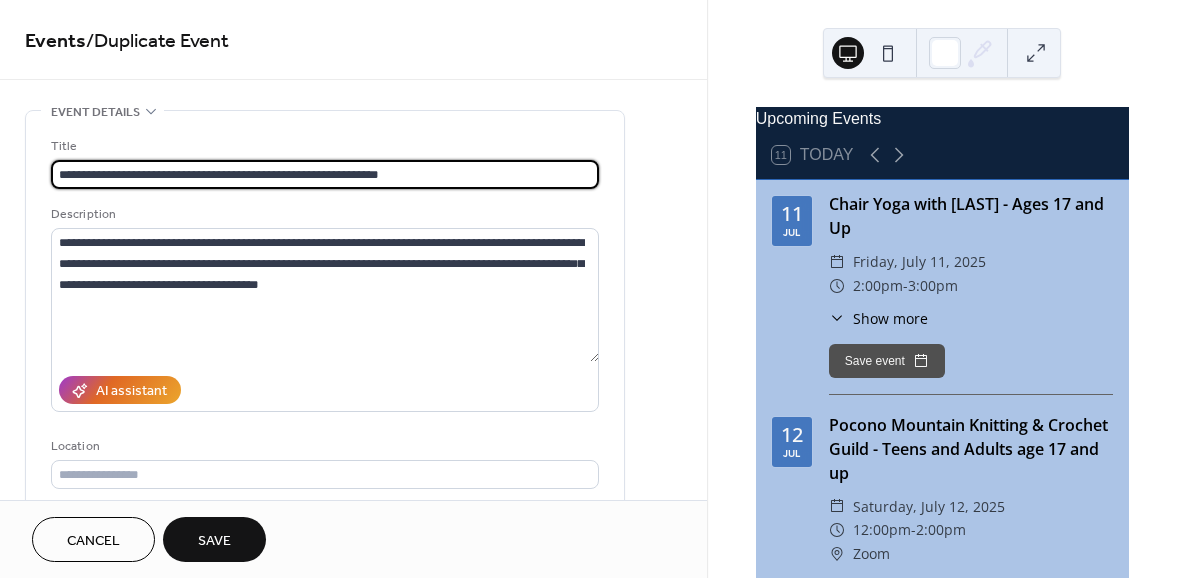click on "**********" at bounding box center (325, 174) 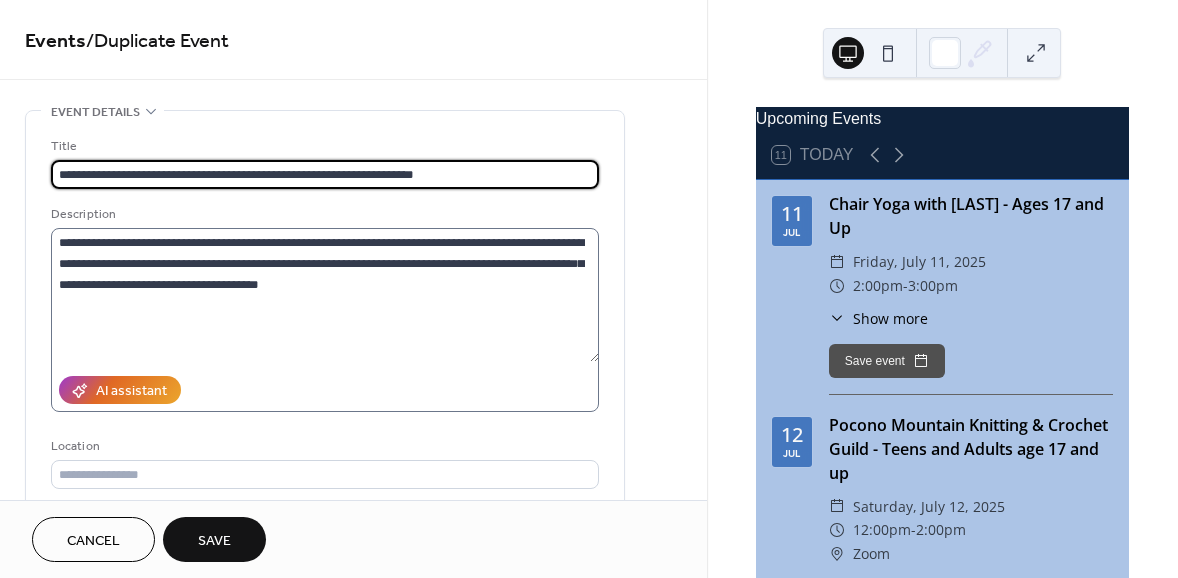 type on "**********" 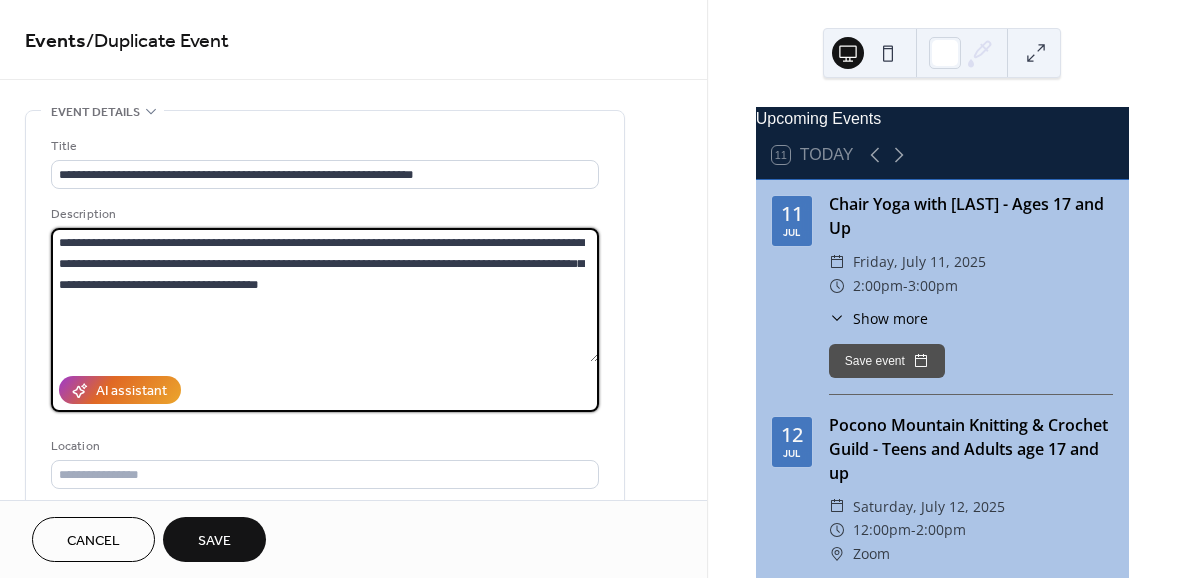 drag, startPoint x: 306, startPoint y: 267, endPoint x: 55, endPoint y: 248, distance: 251.7181 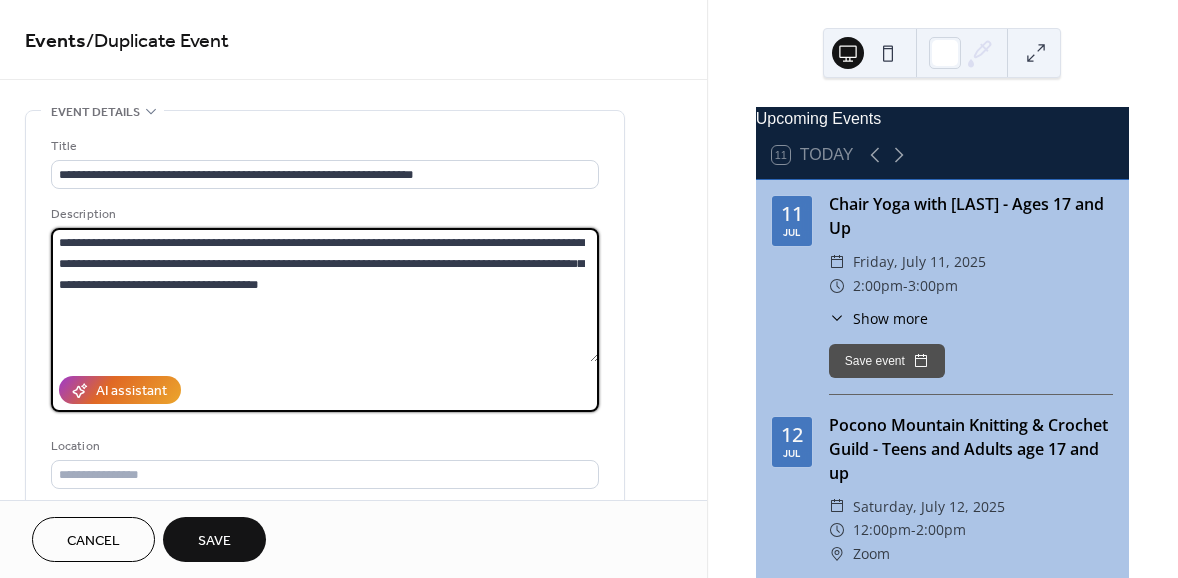 click on "**********" at bounding box center [325, 295] 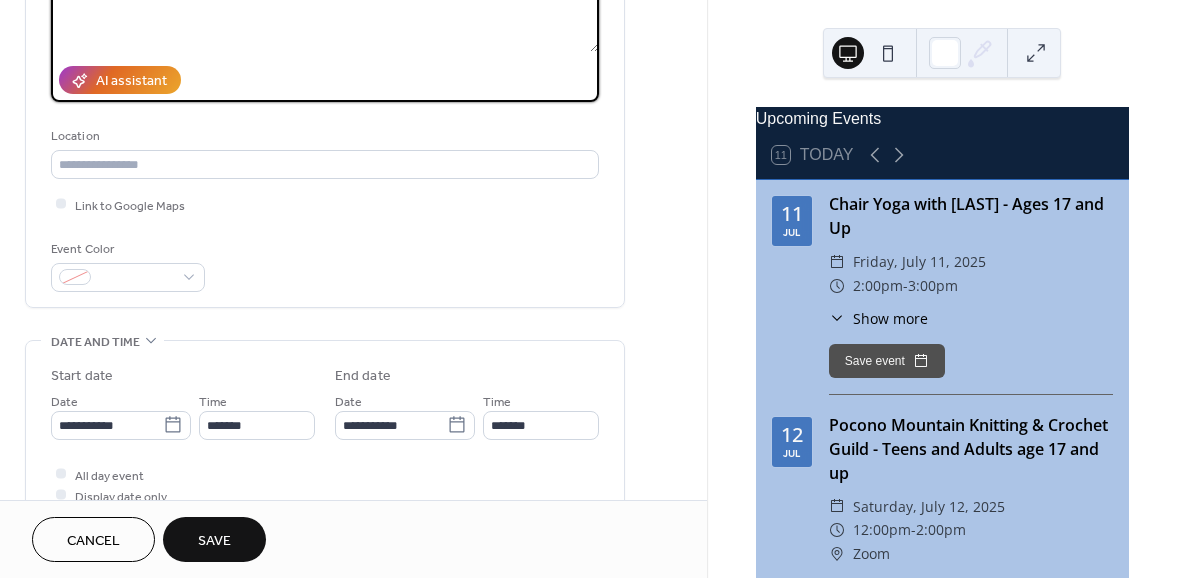 scroll, scrollTop: 363, scrollLeft: 0, axis: vertical 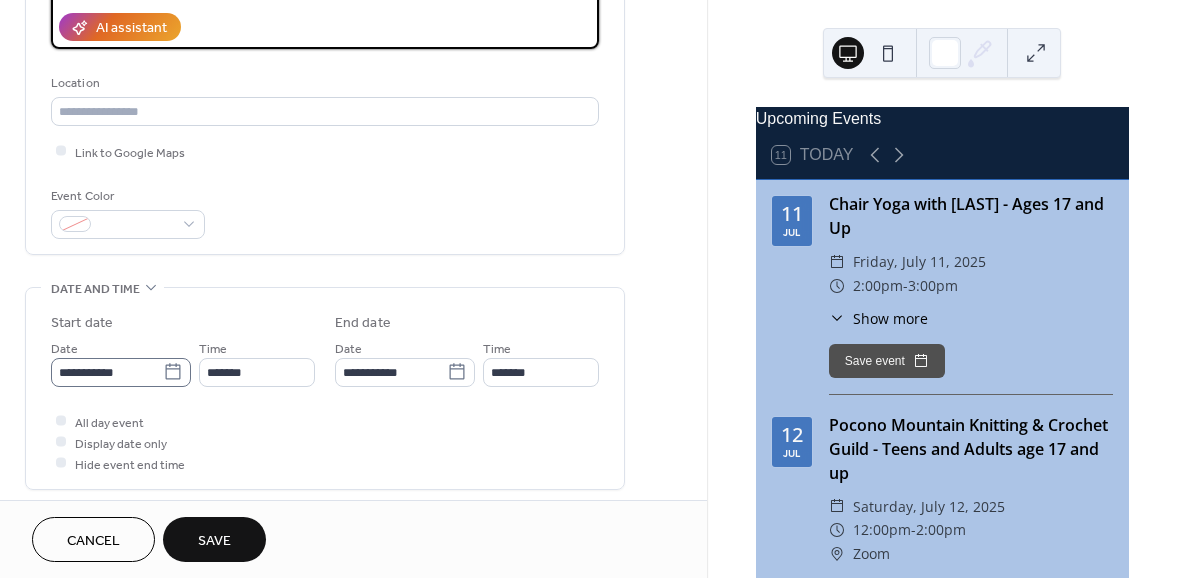 type on "**********" 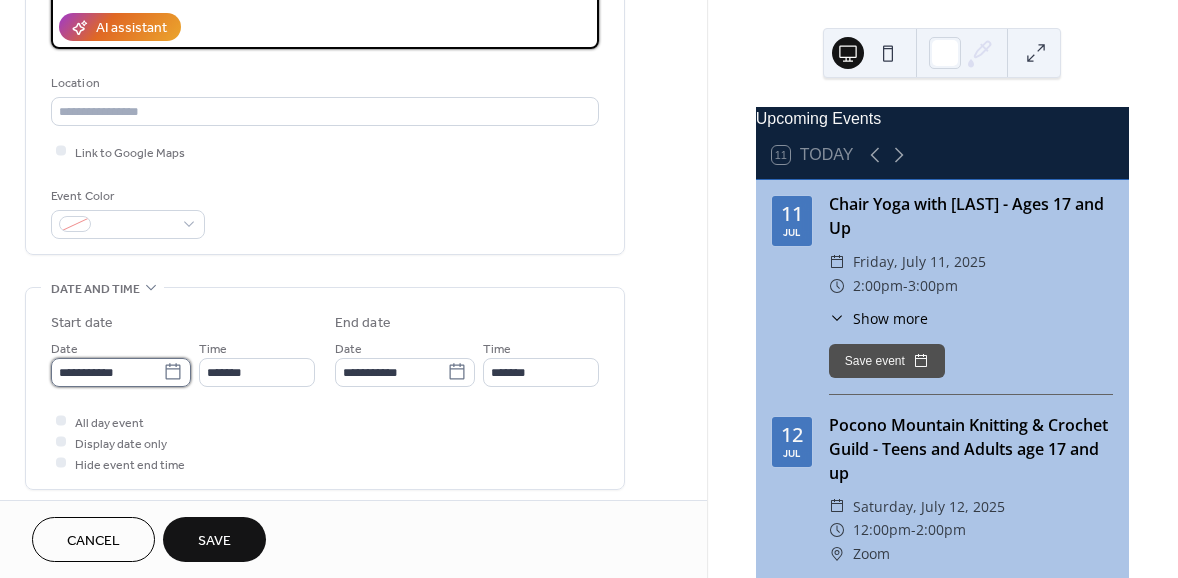 click on "**********" at bounding box center [107, 372] 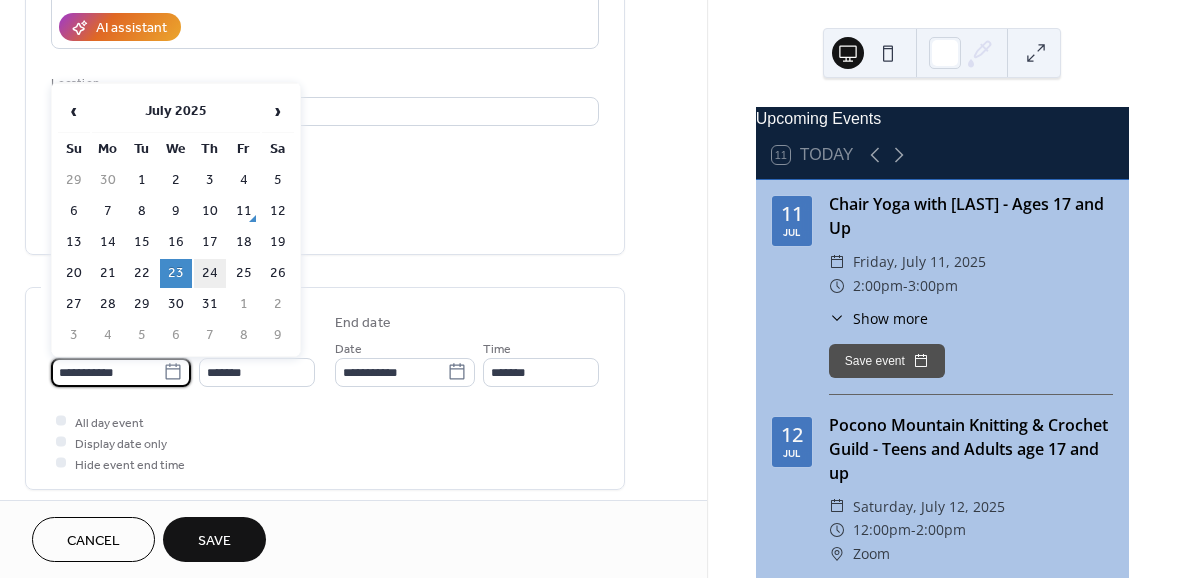 click on "24" at bounding box center [210, 273] 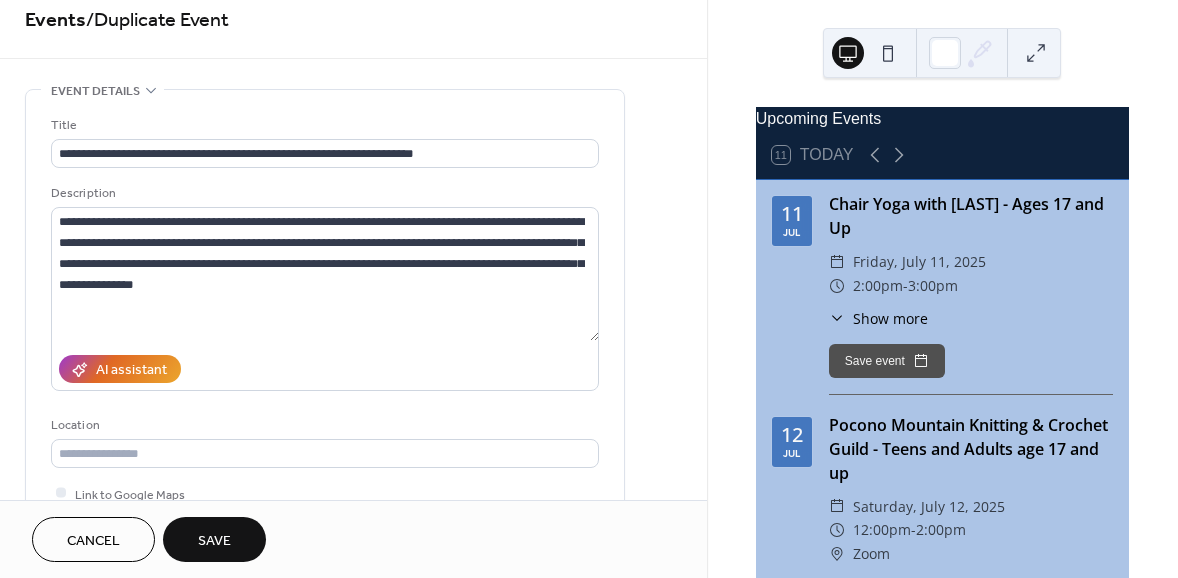 scroll, scrollTop: 0, scrollLeft: 0, axis: both 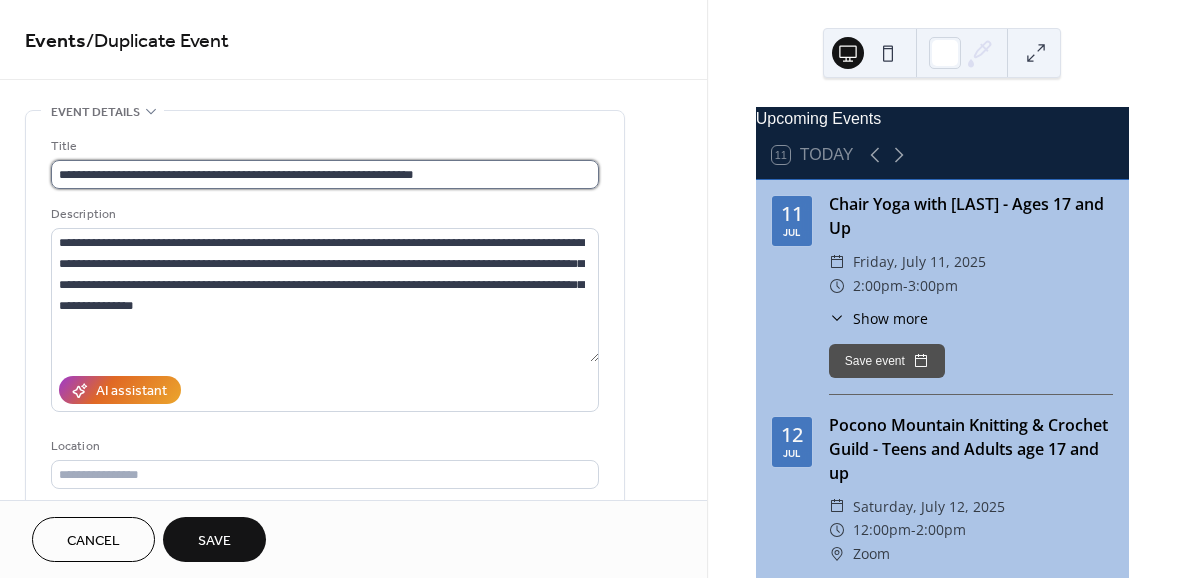 click on "**********" at bounding box center [325, 174] 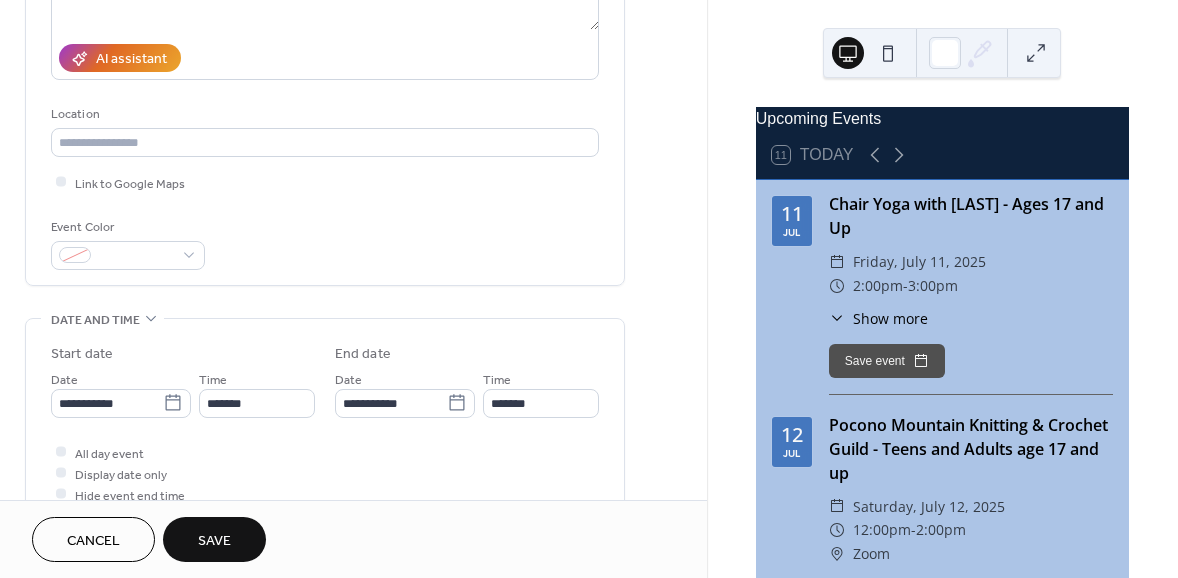 scroll, scrollTop: 454, scrollLeft: 0, axis: vertical 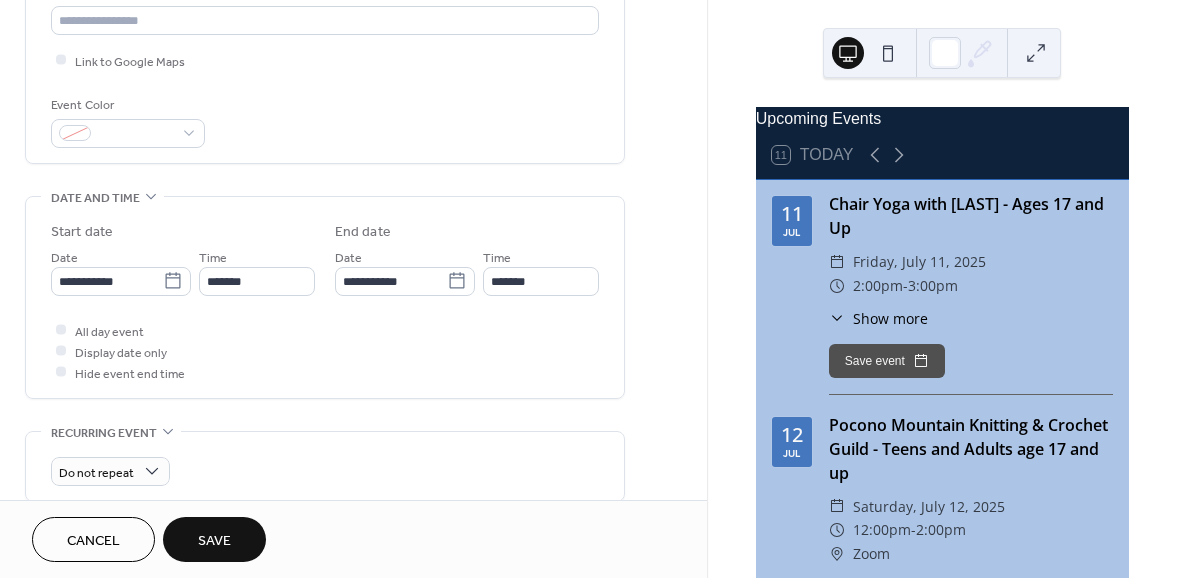 type on "**********" 